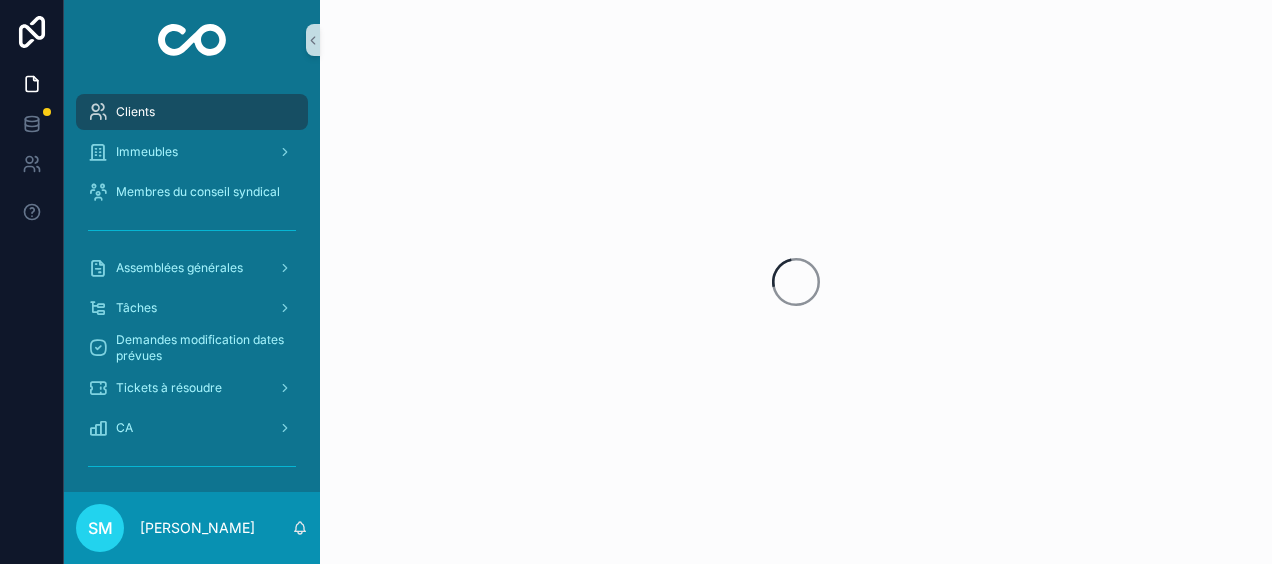 scroll, scrollTop: 0, scrollLeft: 0, axis: both 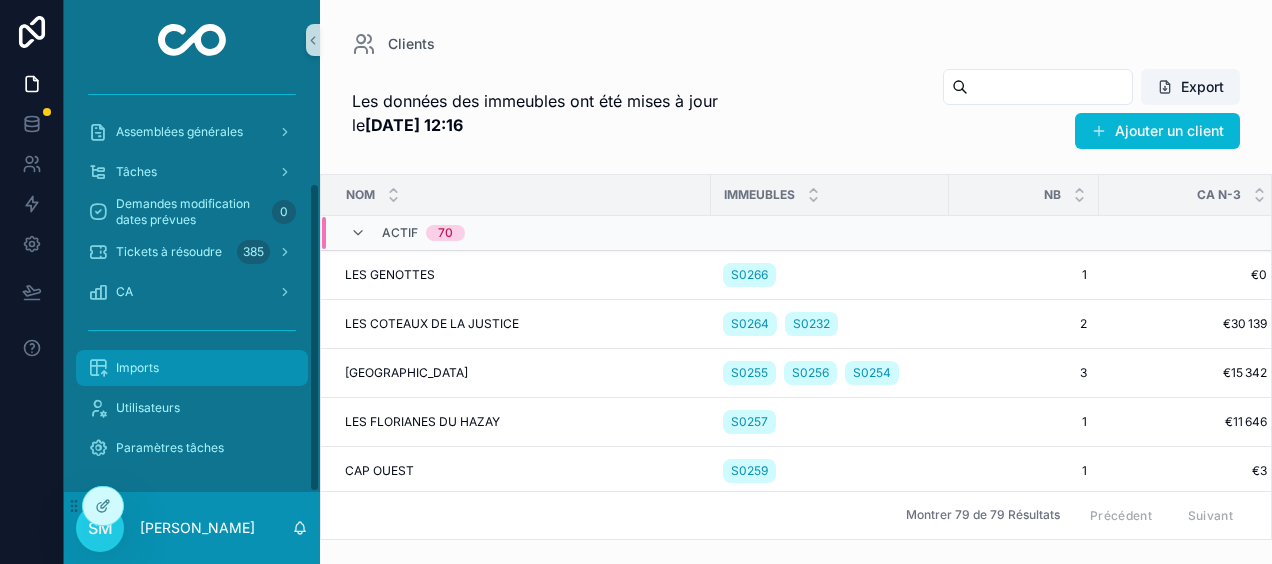 click on "Imports" at bounding box center (137, 368) 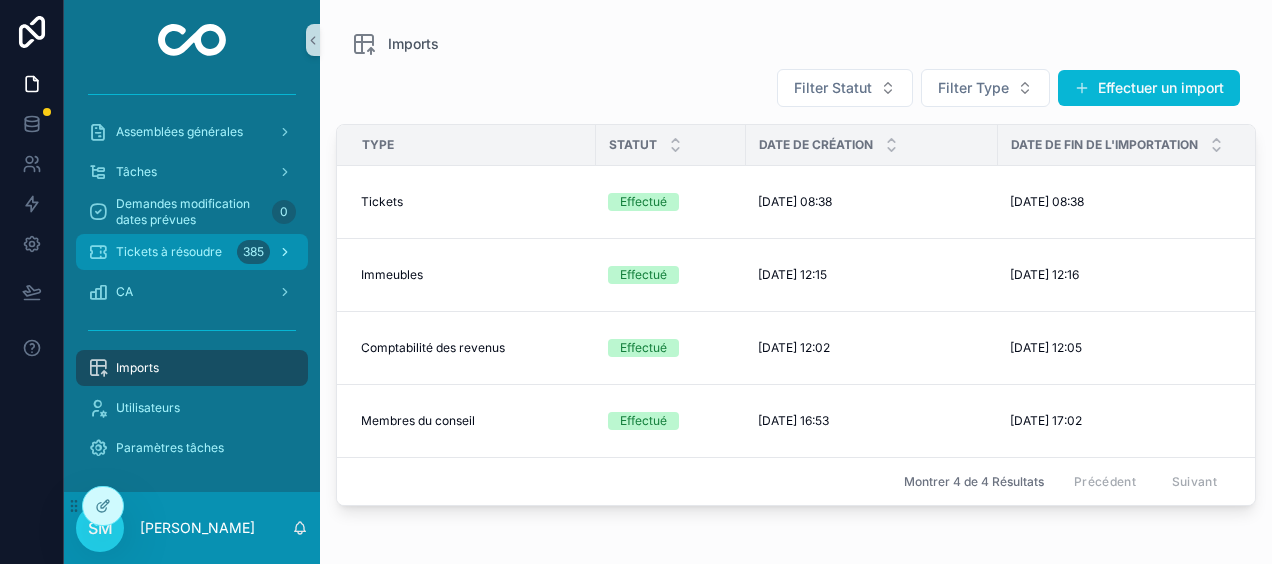 click on "Tickets à résoudre" at bounding box center (169, 252) 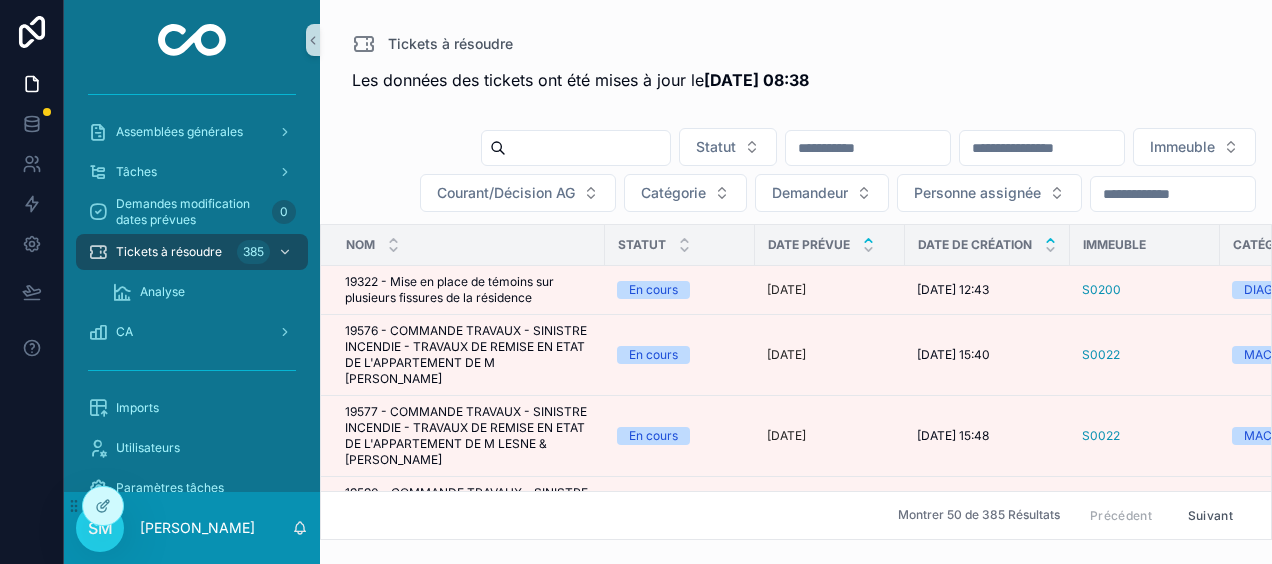 click 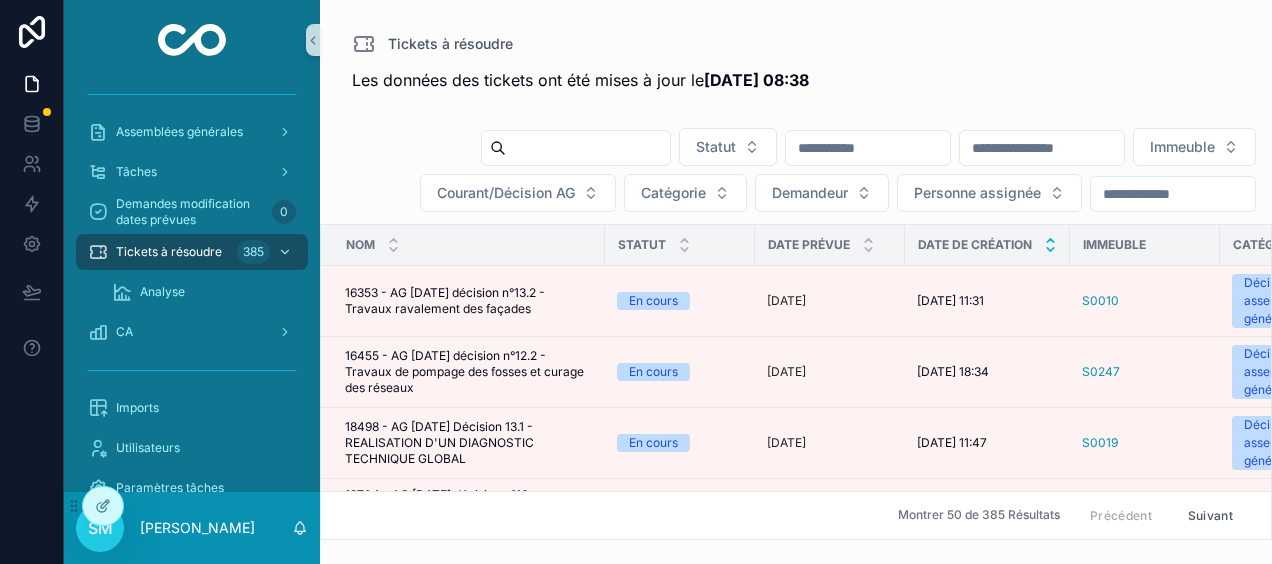 click 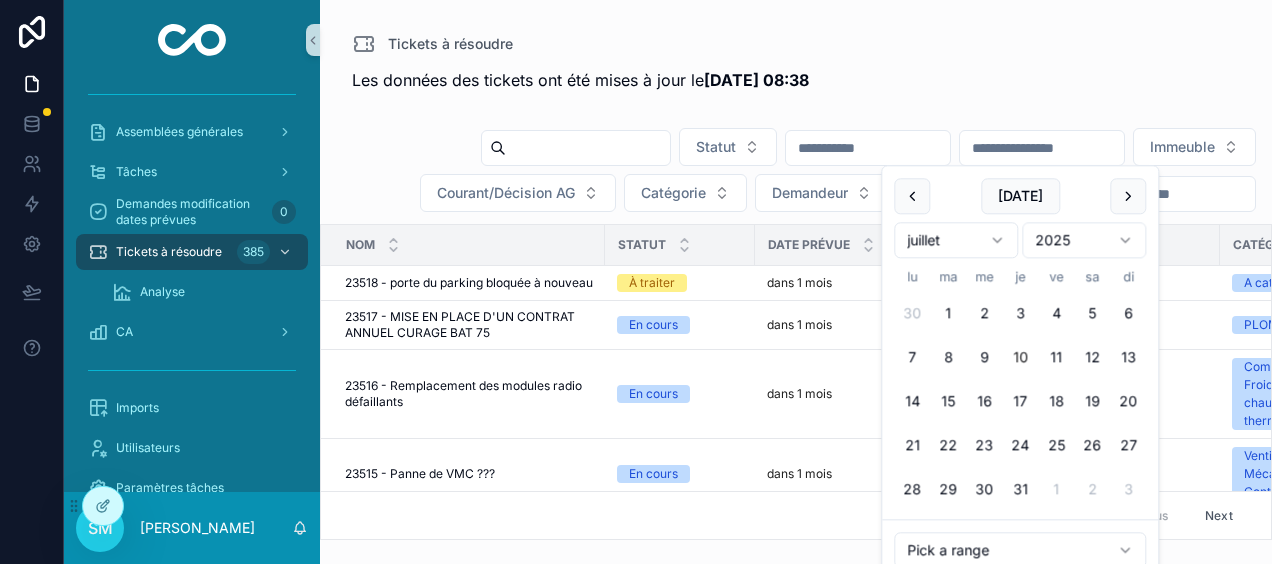 click at bounding box center (1042, 148) 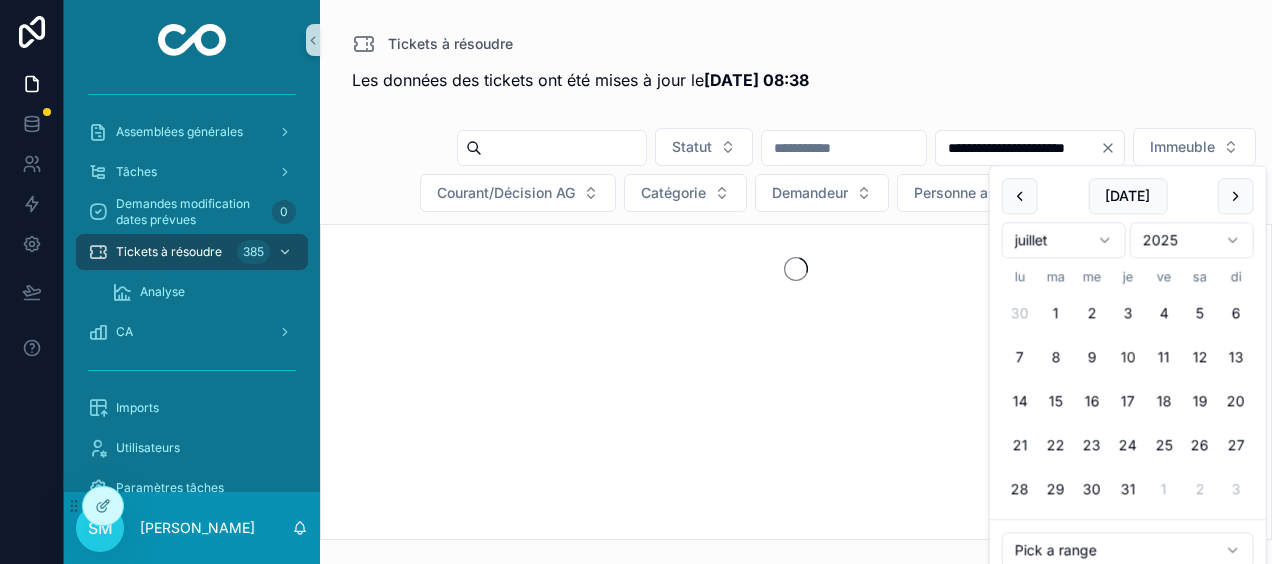 click on "Tickets à résoudre" at bounding box center (796, 44) 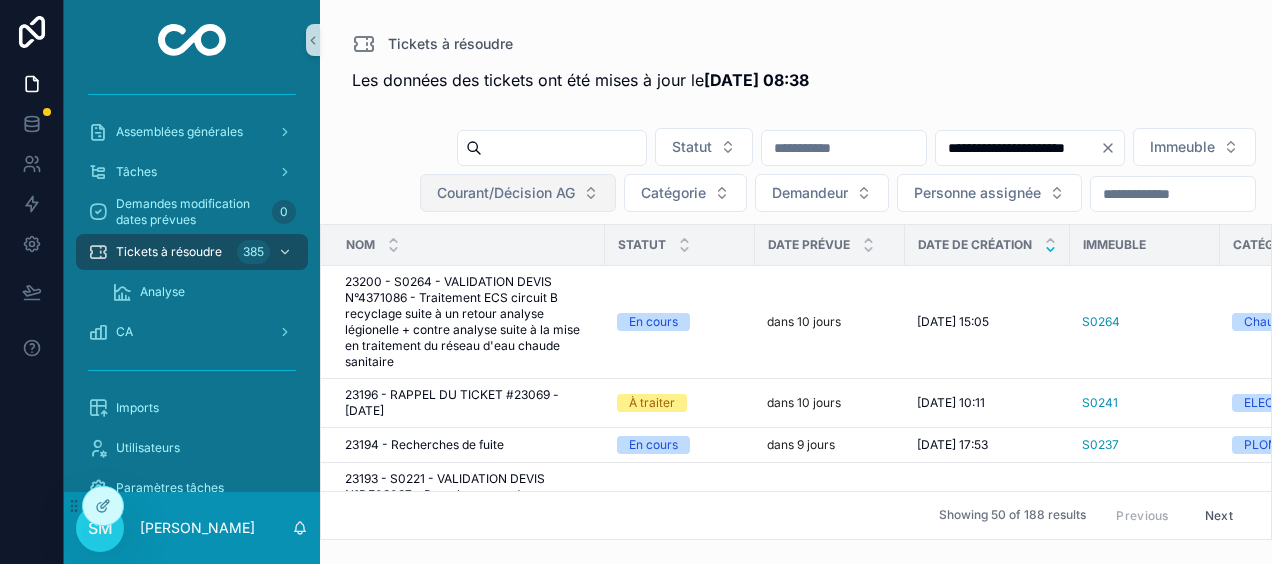 click on "Courant/Décision AG" at bounding box center (506, 193) 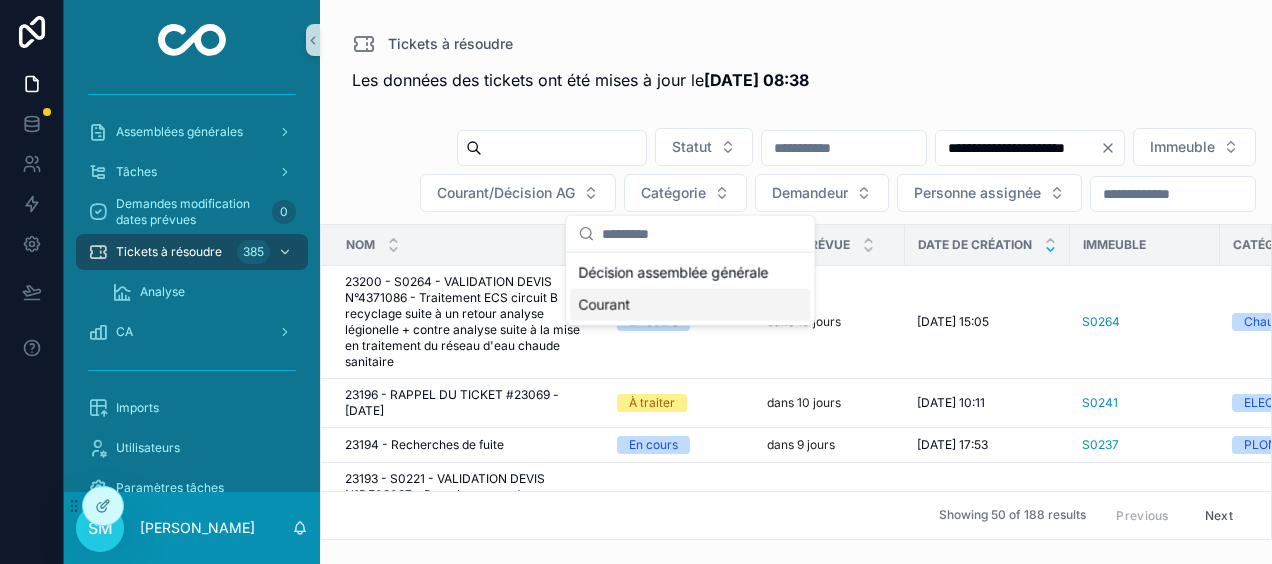 click on "Courant" at bounding box center (690, 305) 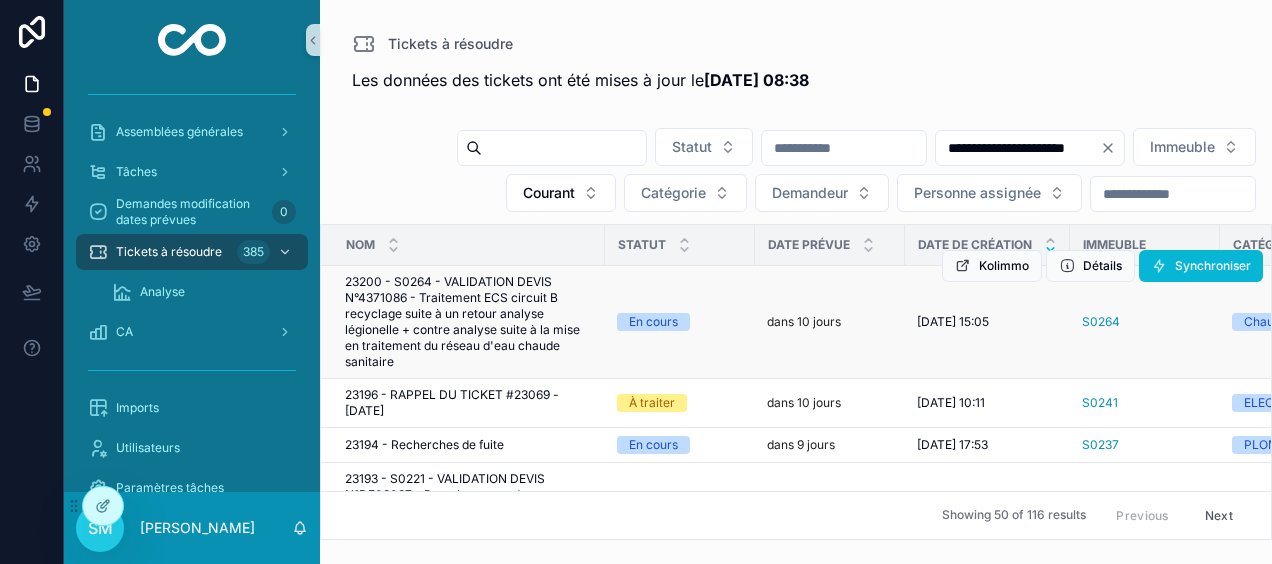 click on "Kolimmo Détails Synchroniser" at bounding box center (1102, 266) 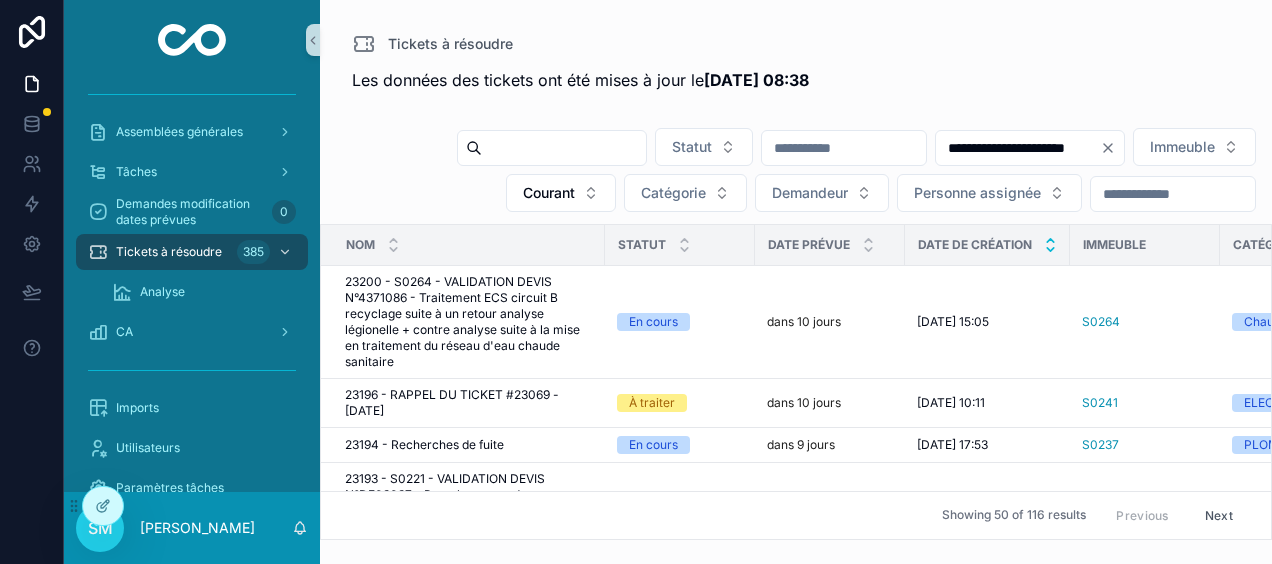 click 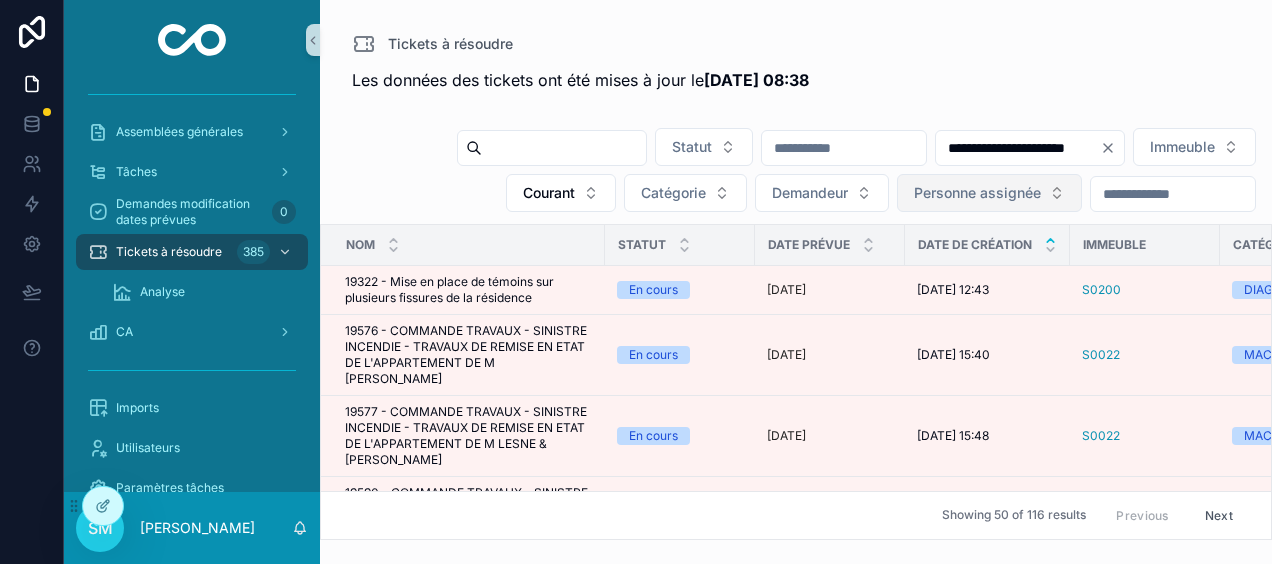 click on "Personne assignée" at bounding box center (977, 193) 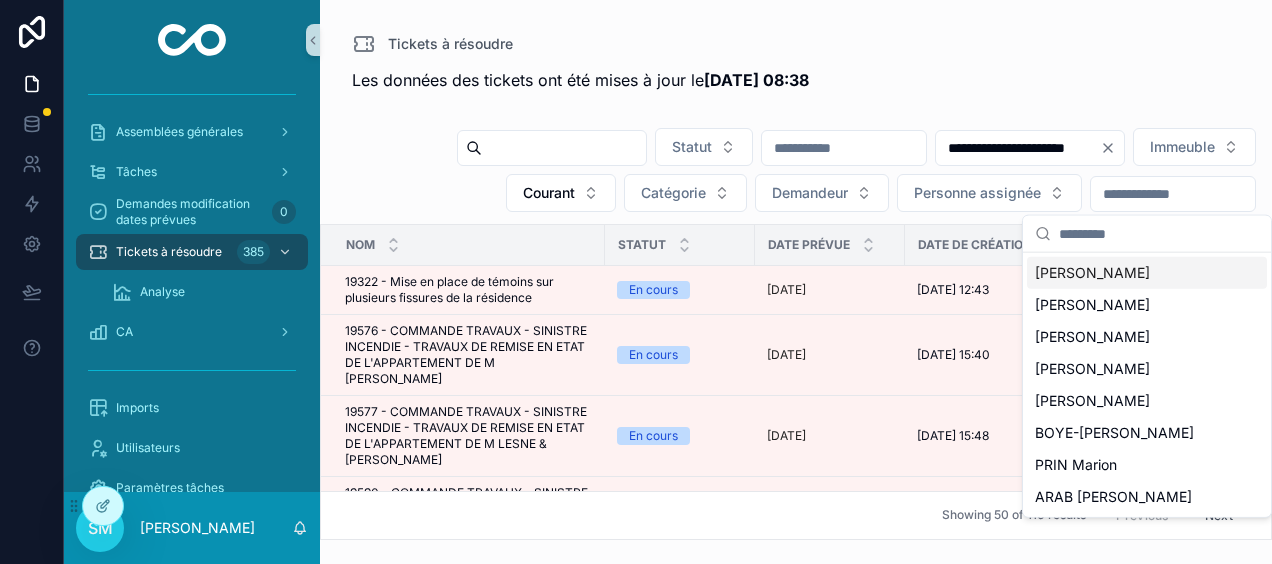 click on "[PERSON_NAME]" at bounding box center (1092, 273) 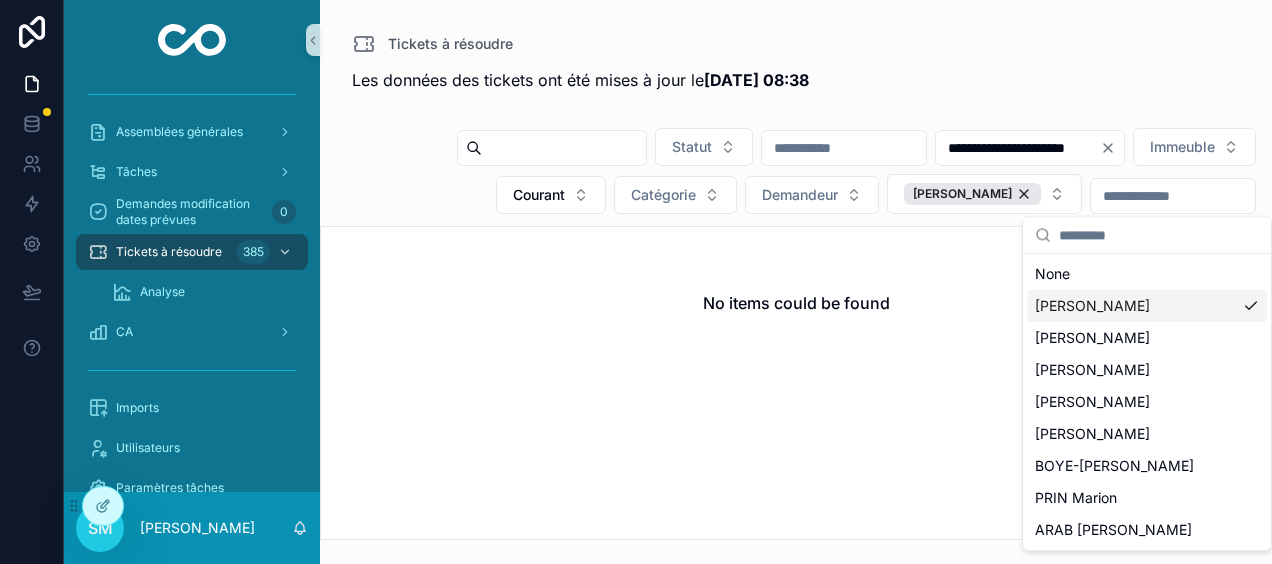 click on "[PERSON_NAME]" at bounding box center (1147, 306) 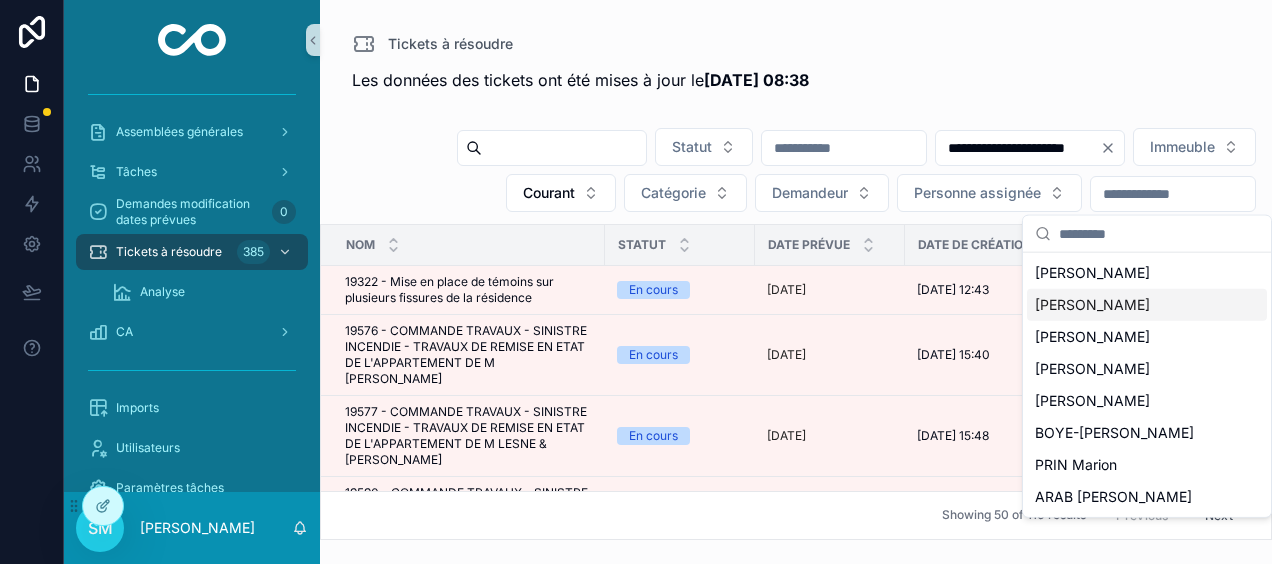 click on "[PERSON_NAME]" at bounding box center [1147, 305] 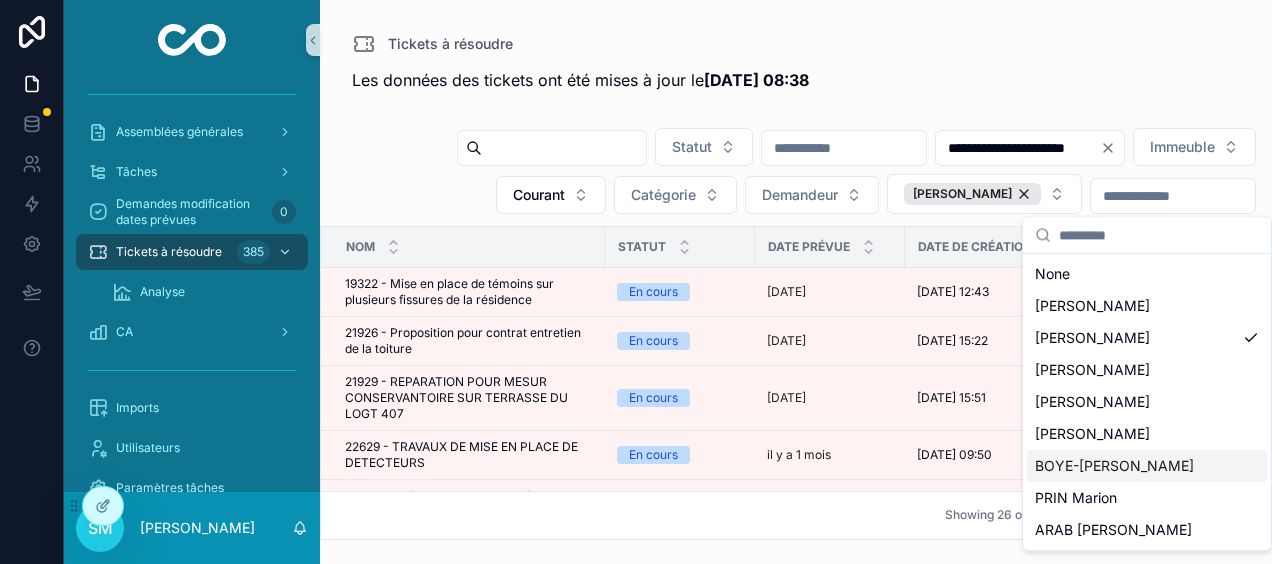 click on "BOYE-[PERSON_NAME]" at bounding box center [1147, 466] 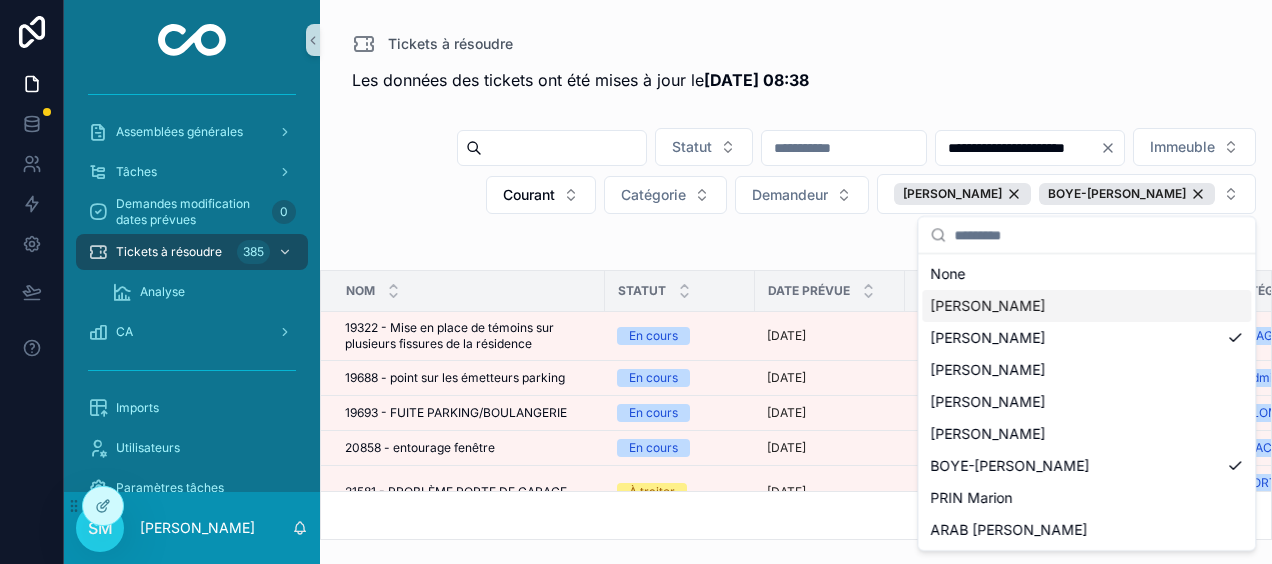 click on "Tickets à résoudre" at bounding box center [796, 44] 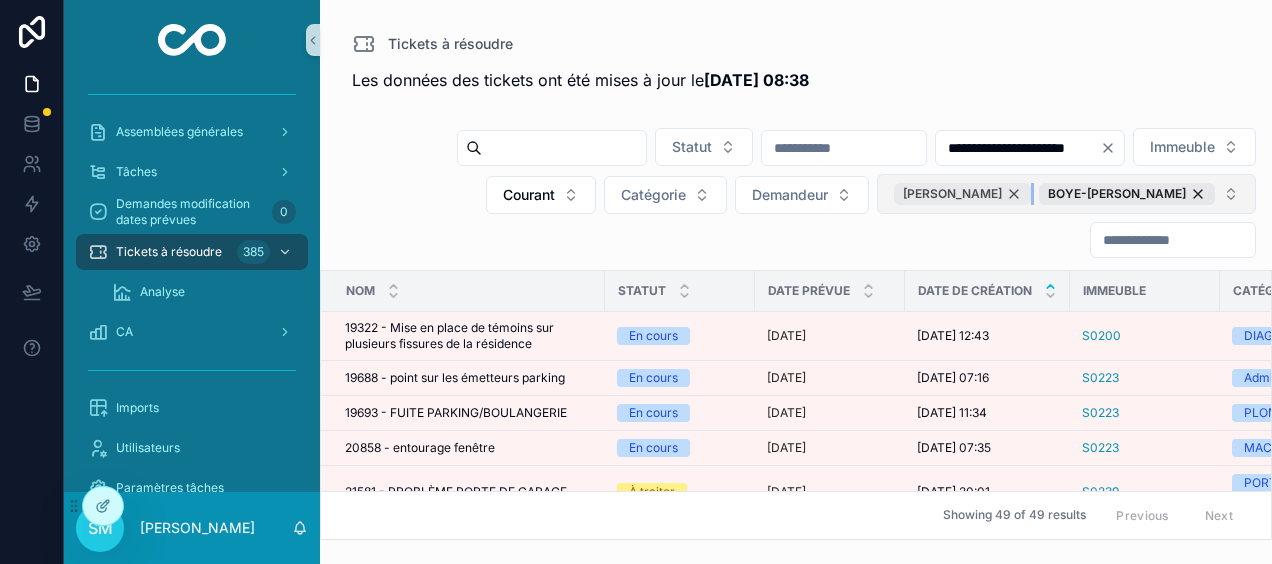 click on "[PERSON_NAME]" at bounding box center (962, 194) 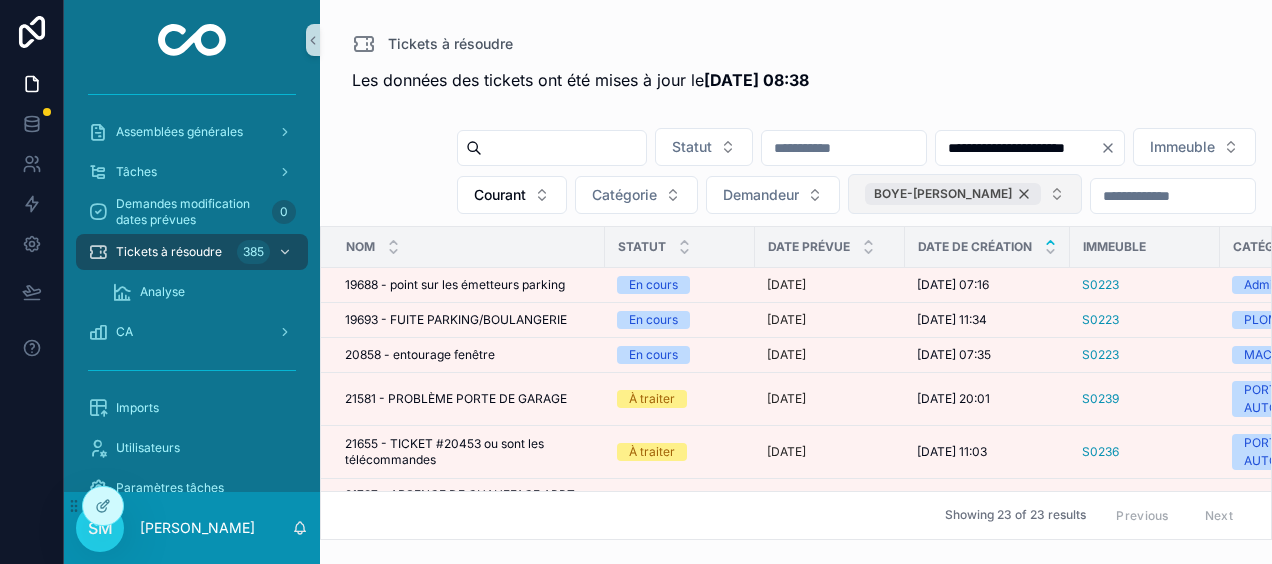 click on "BOYE-[PERSON_NAME]" at bounding box center (953, 194) 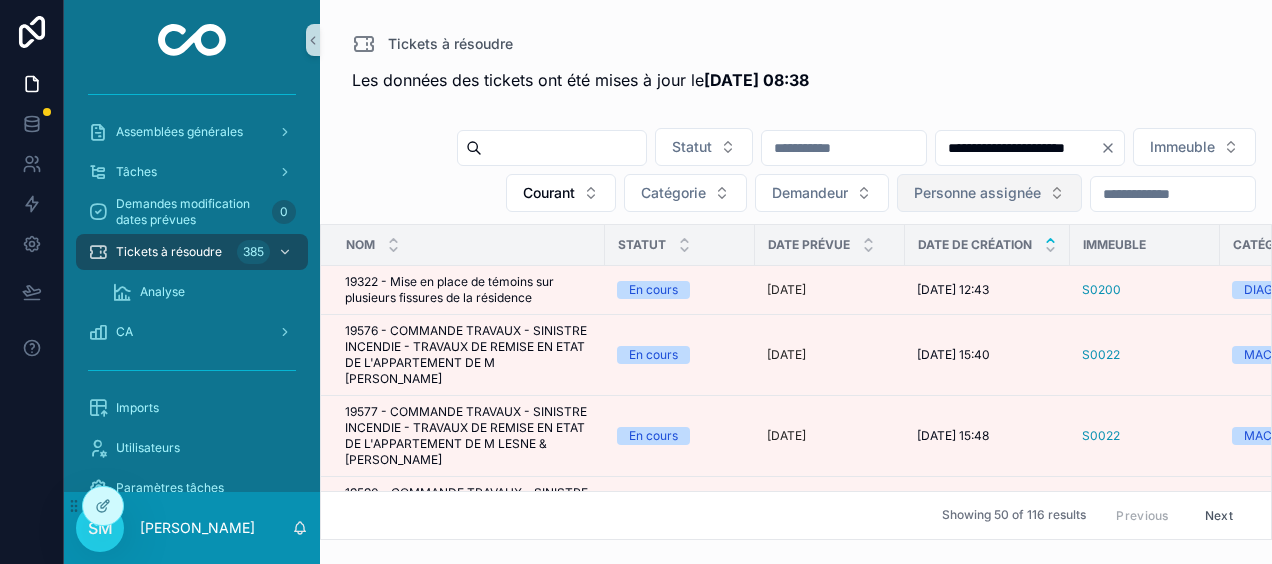 click on "Personne assignée" at bounding box center [977, 193] 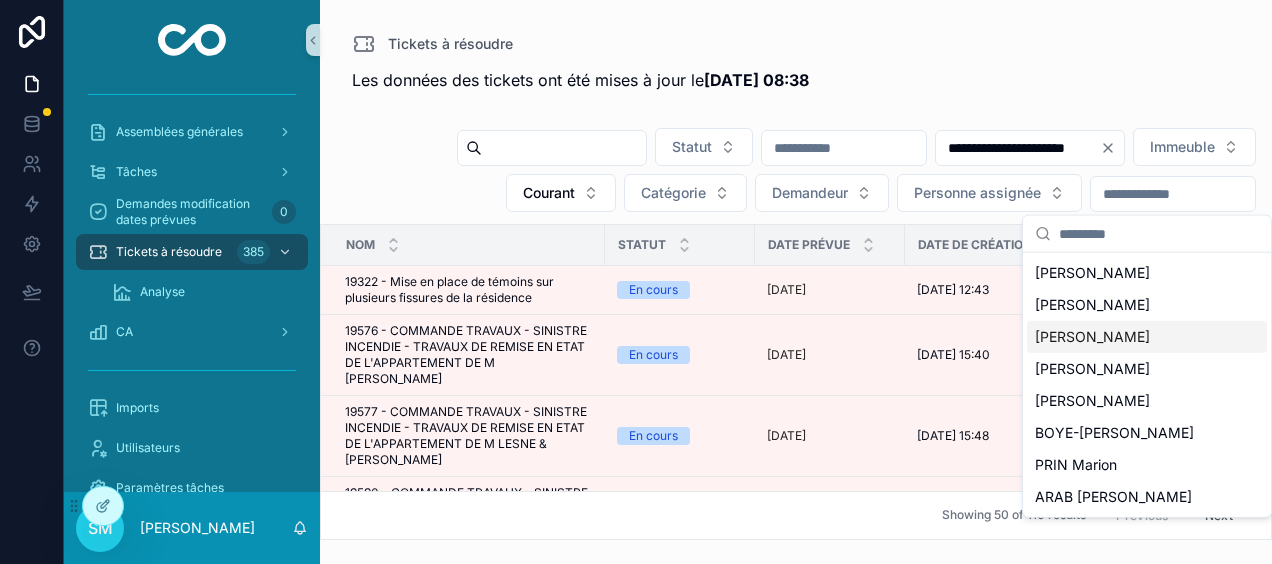 click on "[PERSON_NAME]" at bounding box center (1147, 337) 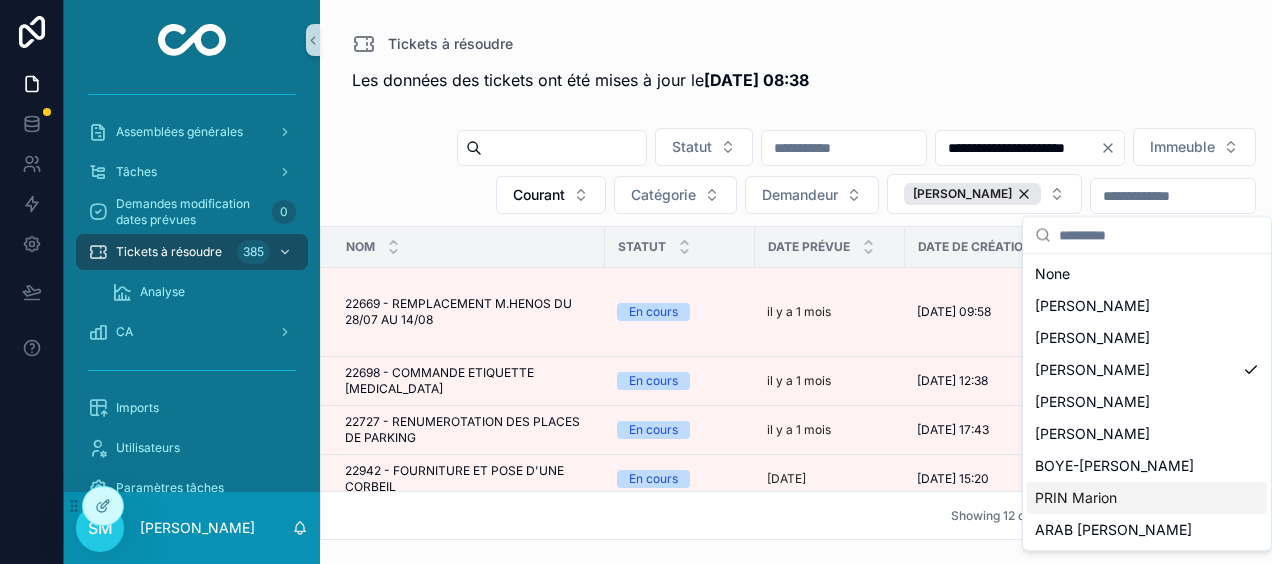 click on "PRIN Marion" at bounding box center [1147, 498] 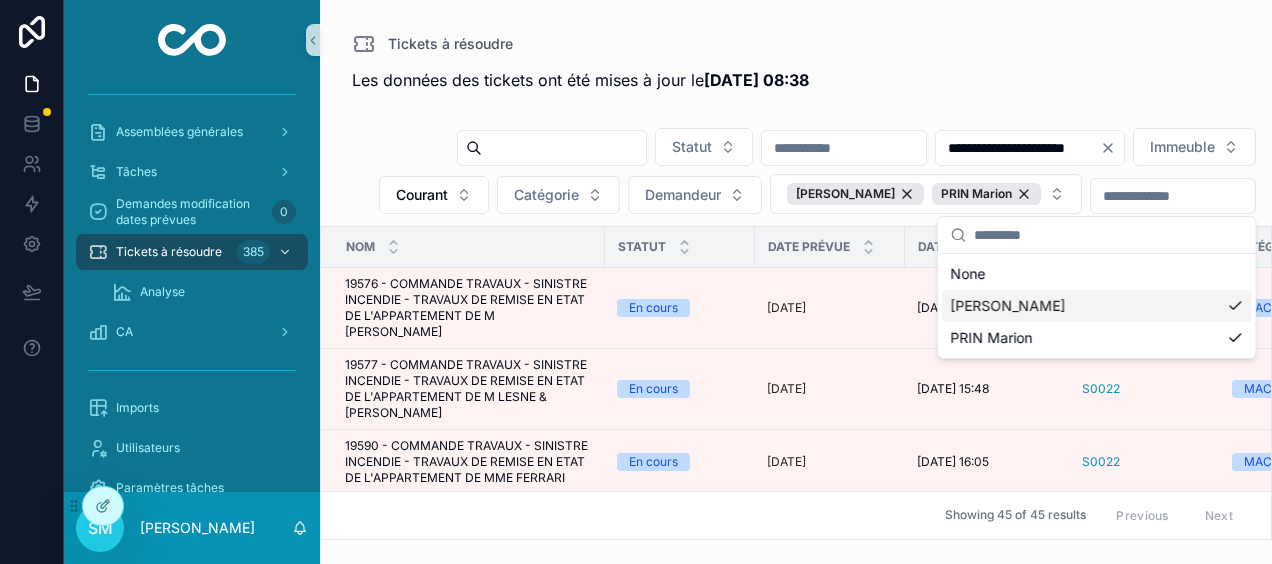 click on "Tickets à résoudre" at bounding box center [796, 44] 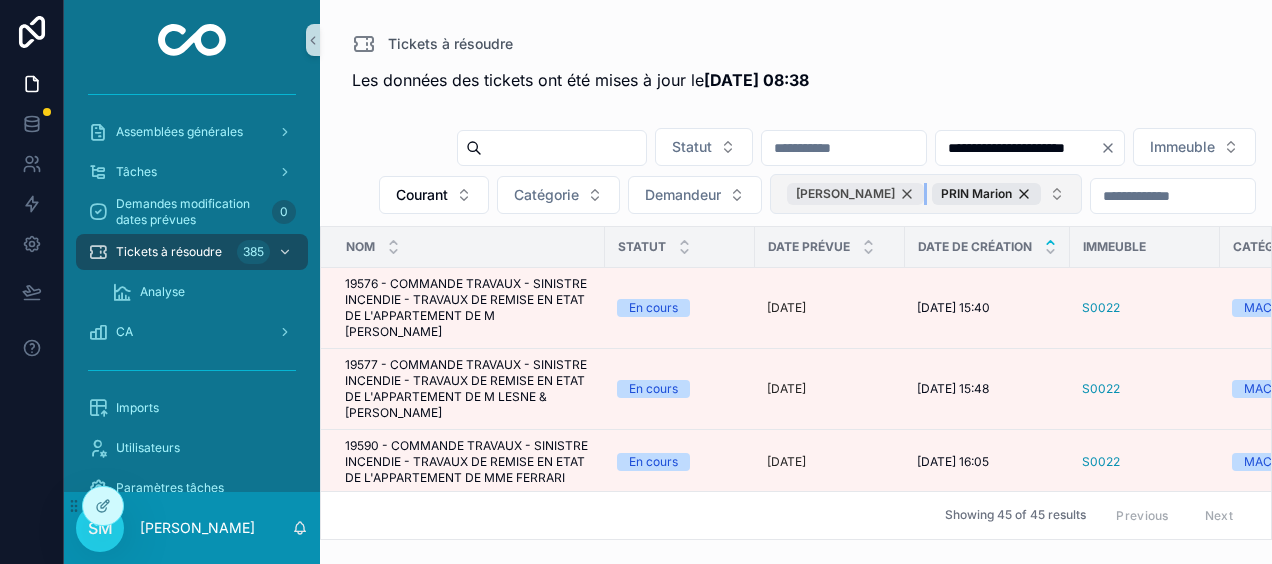 click on "[PERSON_NAME]" at bounding box center [855, 194] 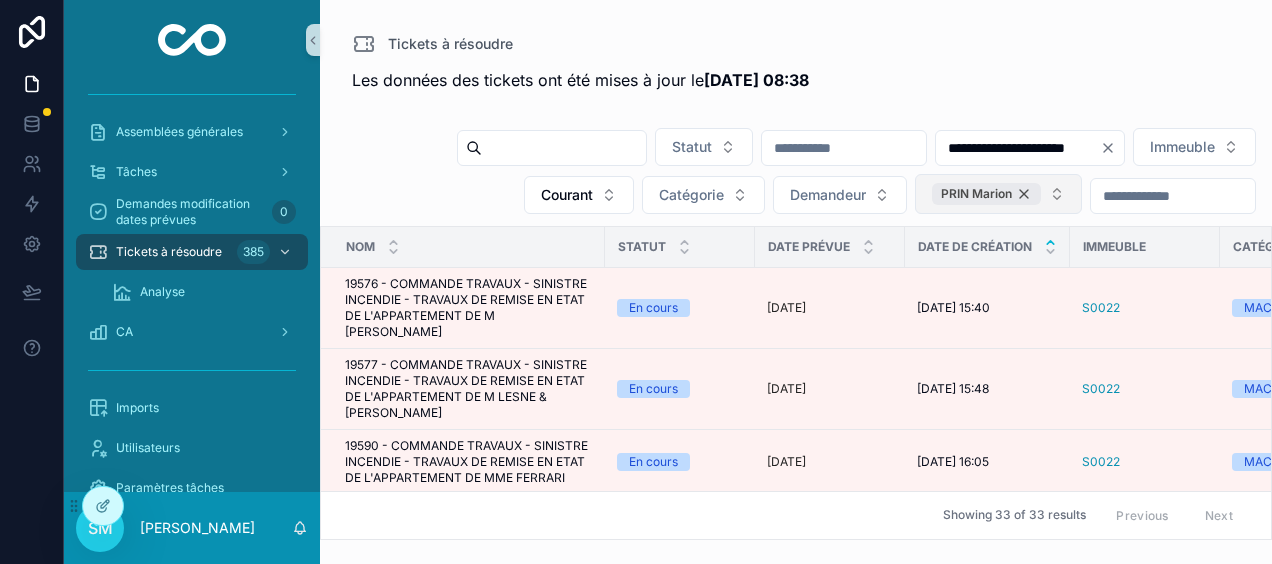 click on "PRIN Marion" at bounding box center (976, 194) 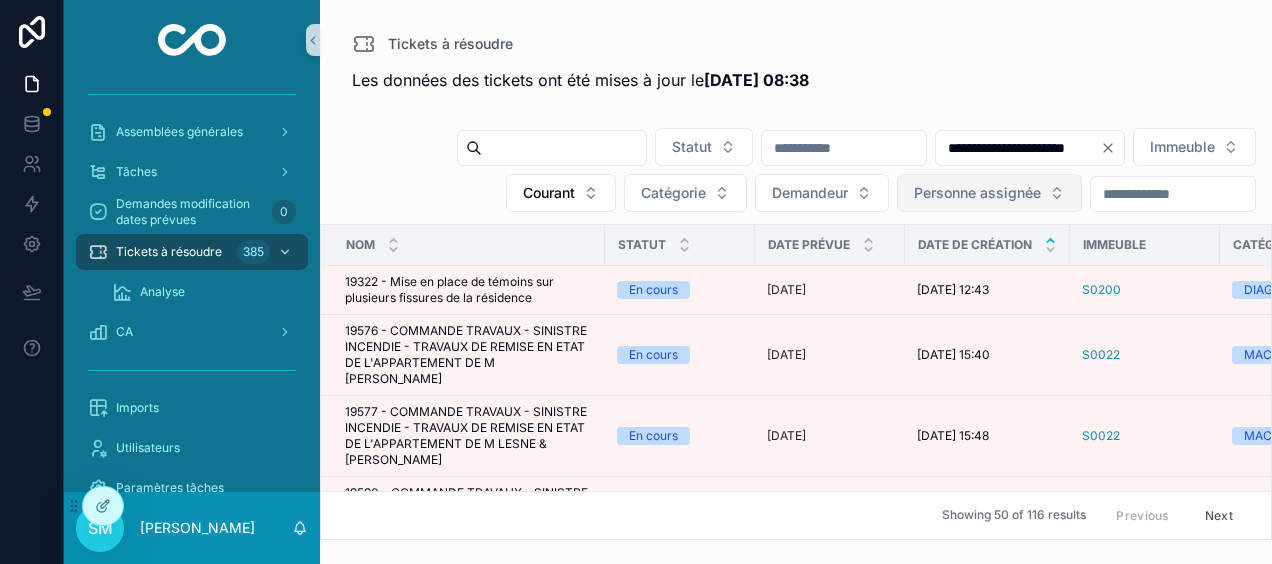 click on "Personne assignée" at bounding box center (977, 193) 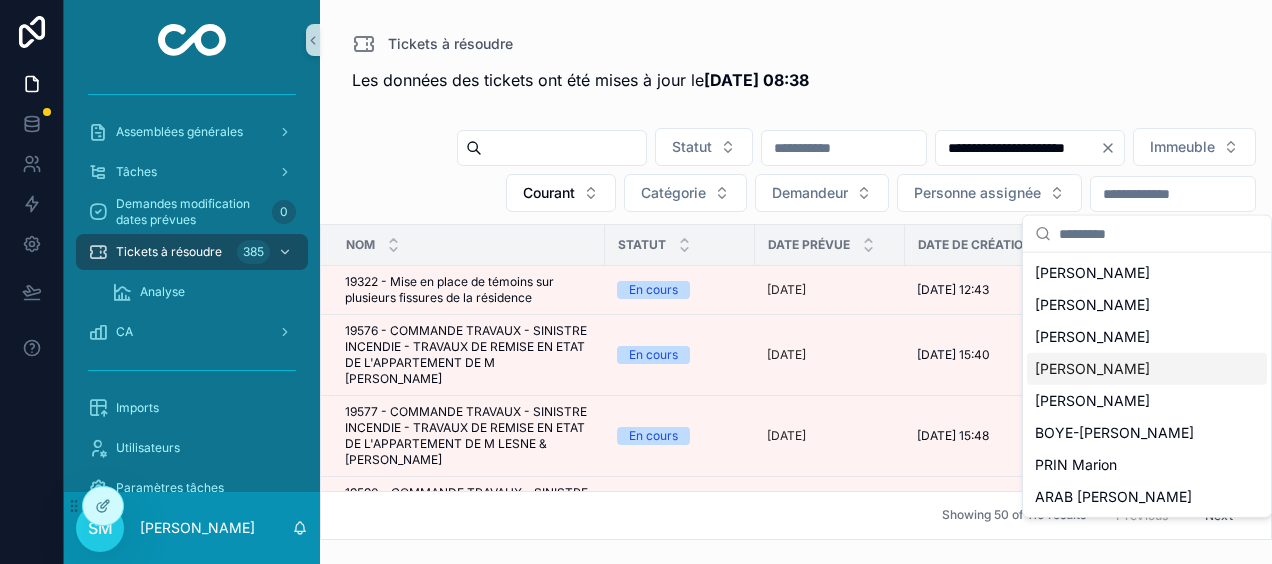 click on "[PERSON_NAME]" at bounding box center (1147, 369) 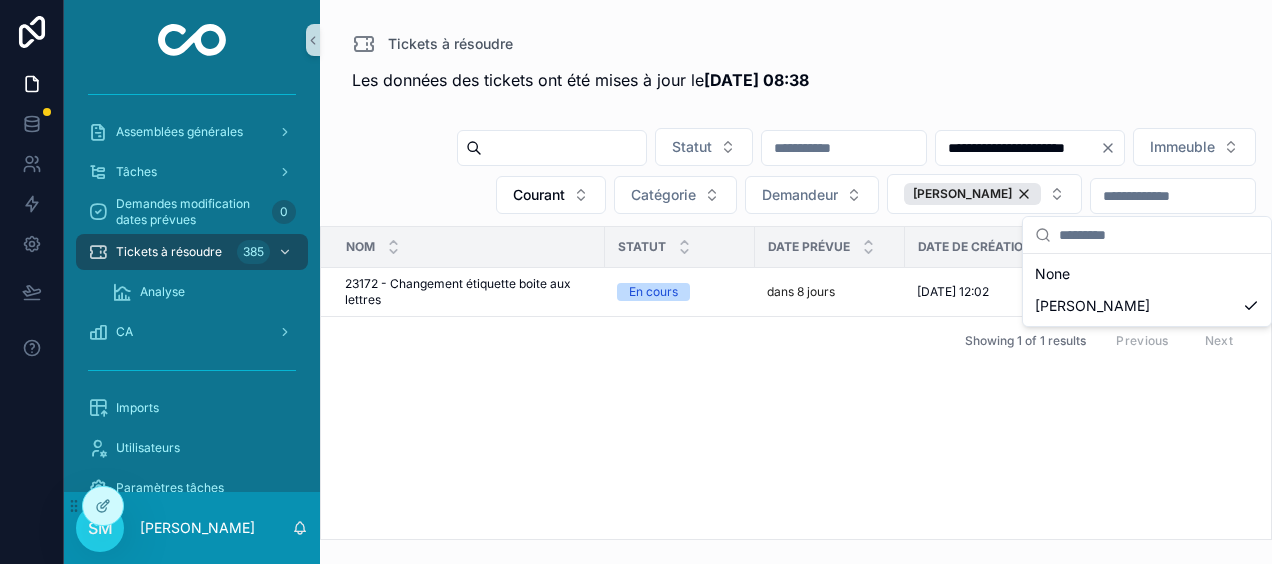 click on "Showing 1 of 1 results Previous Next" at bounding box center [796, 340] 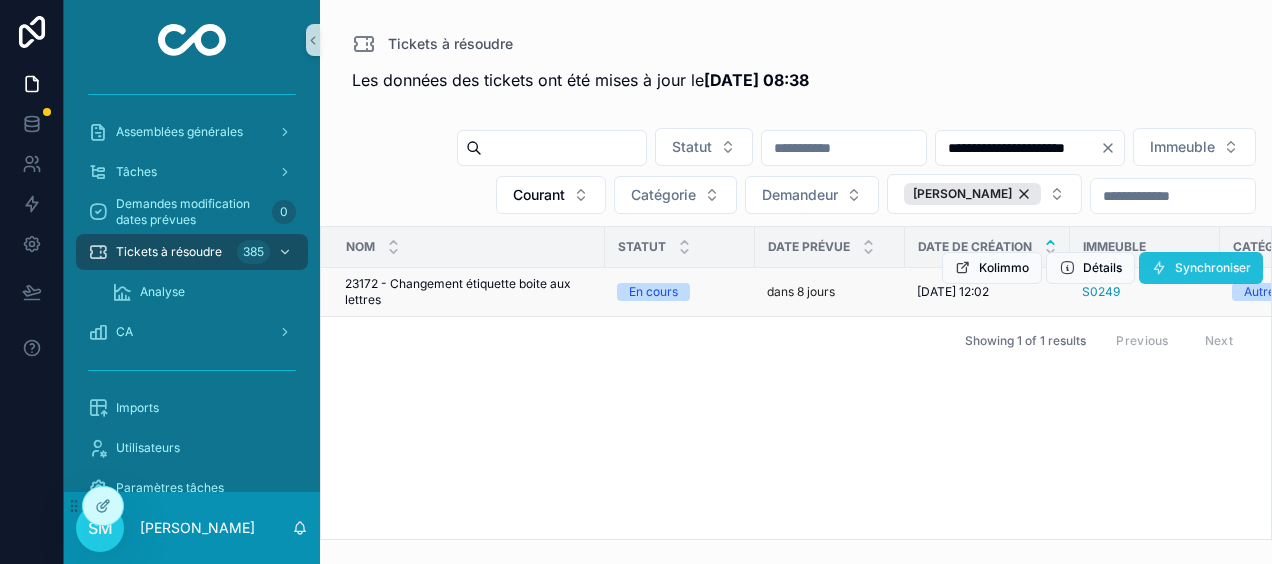 click on "Synchroniser" at bounding box center [1213, 268] 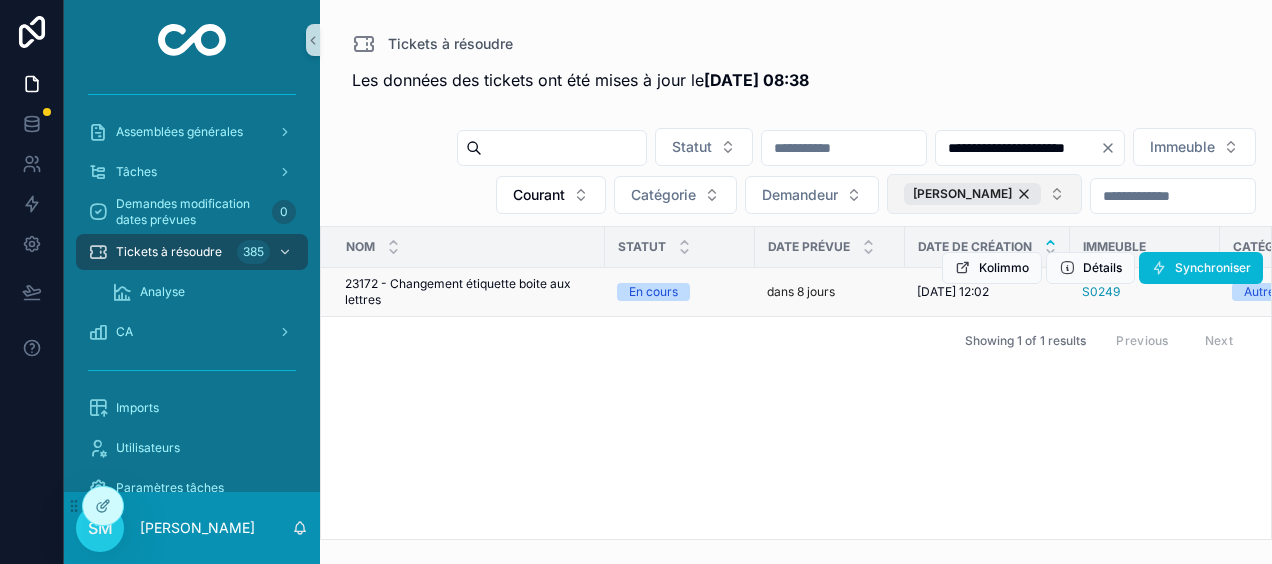 click on "[PERSON_NAME]" at bounding box center [972, 194] 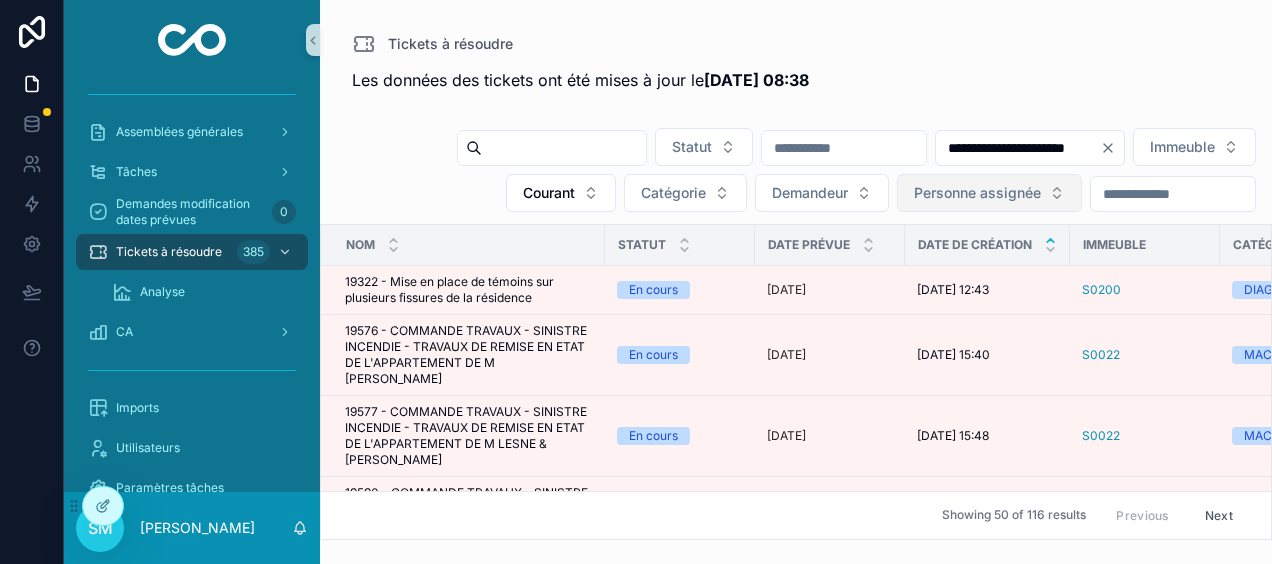 click on "Personne assignée" at bounding box center [977, 193] 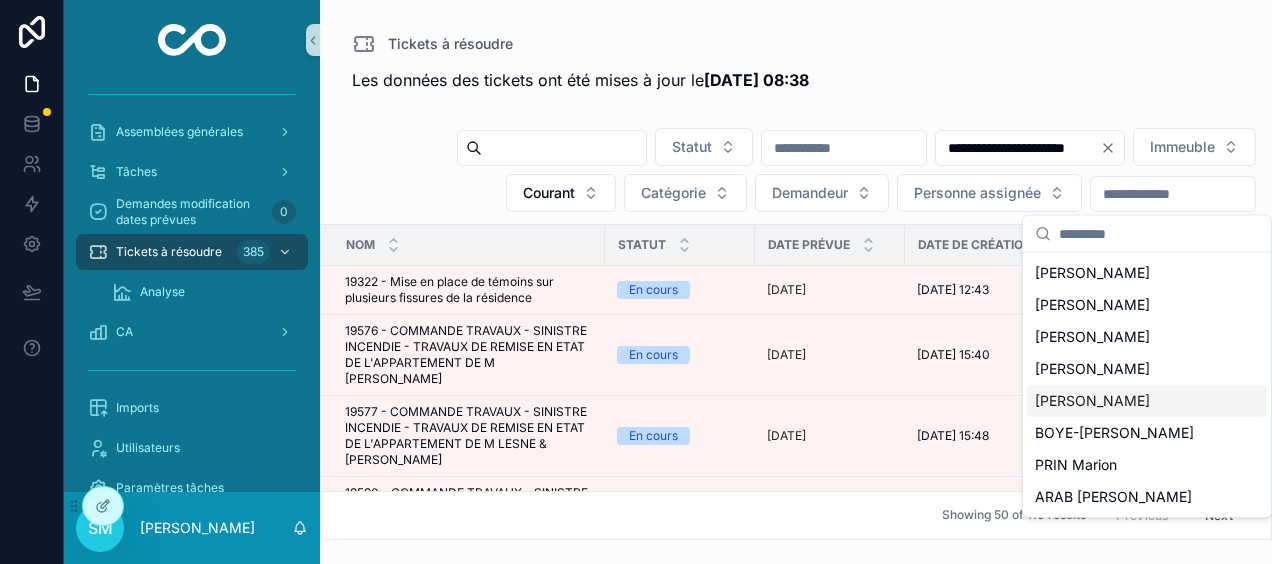 click on "[PERSON_NAME]" at bounding box center (1092, 401) 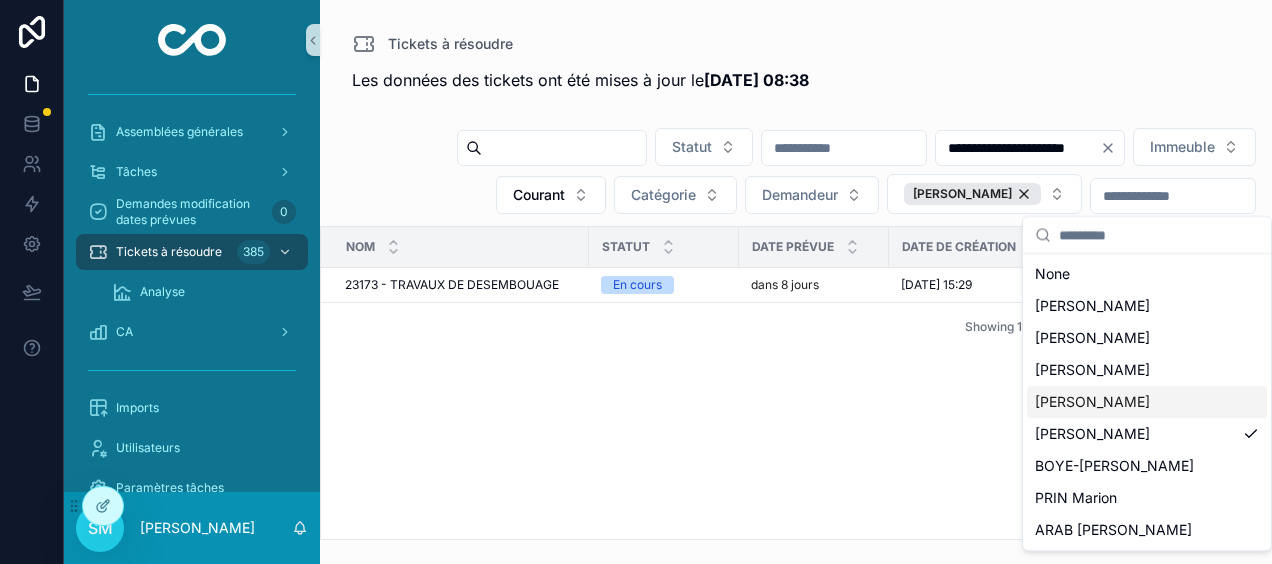 click on "Nom Statut Date prévue Date de création Immeuble Catégorie Demandeur Personne assignée 23173 - TRAVAUX DE DESEMBOUAGE  23173 - TRAVAUX DE DESEMBOUAGE  En cours dans 8 jours [DATE] 15:29 [DATE] 15:29 S0268 Chauffage PRIN [PERSON_NAME] [PERSON_NAME] Kolimmo Détails Synchroniser Showing 1 of 1 results Previous Next" at bounding box center (796, 383) 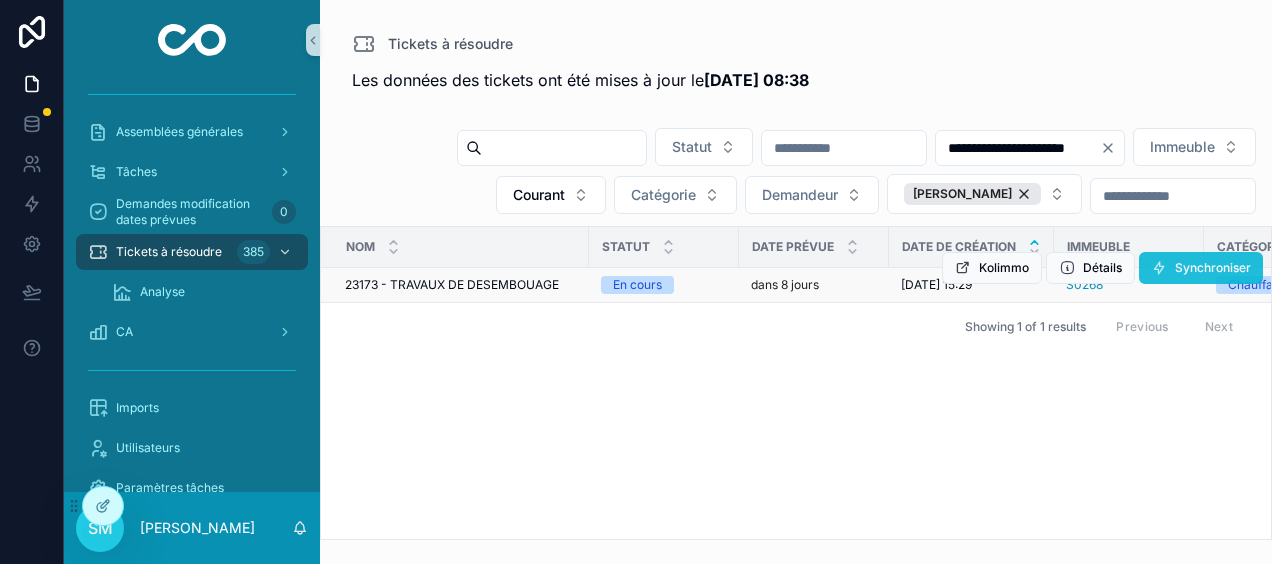 click on "Synchroniser" at bounding box center (1213, 268) 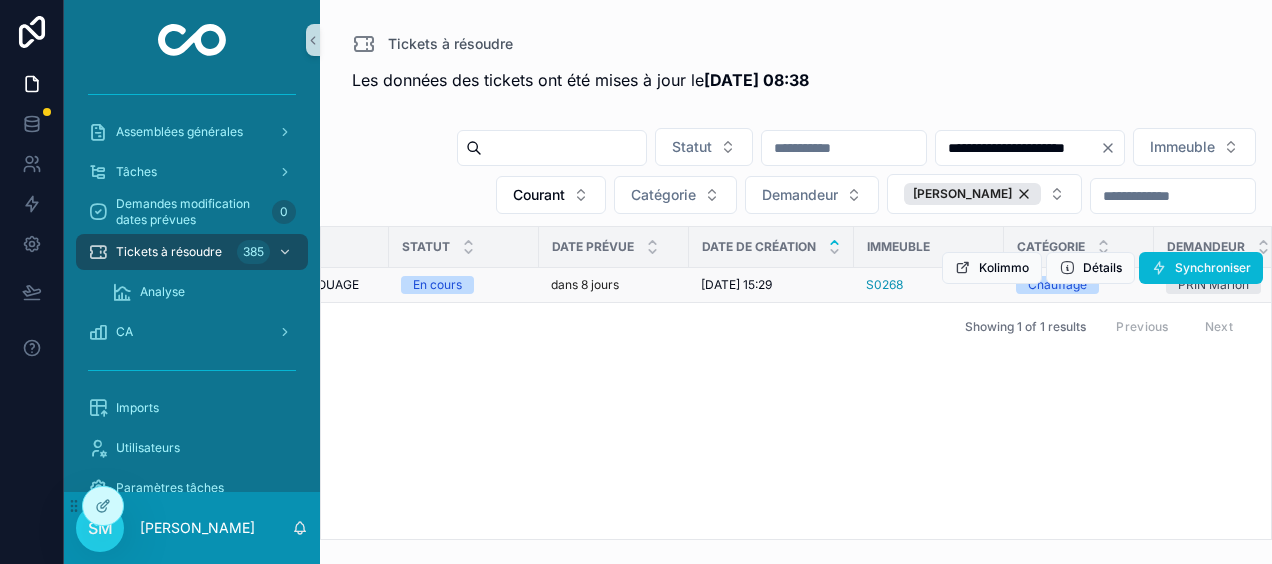 scroll, scrollTop: 0, scrollLeft: 385, axis: horizontal 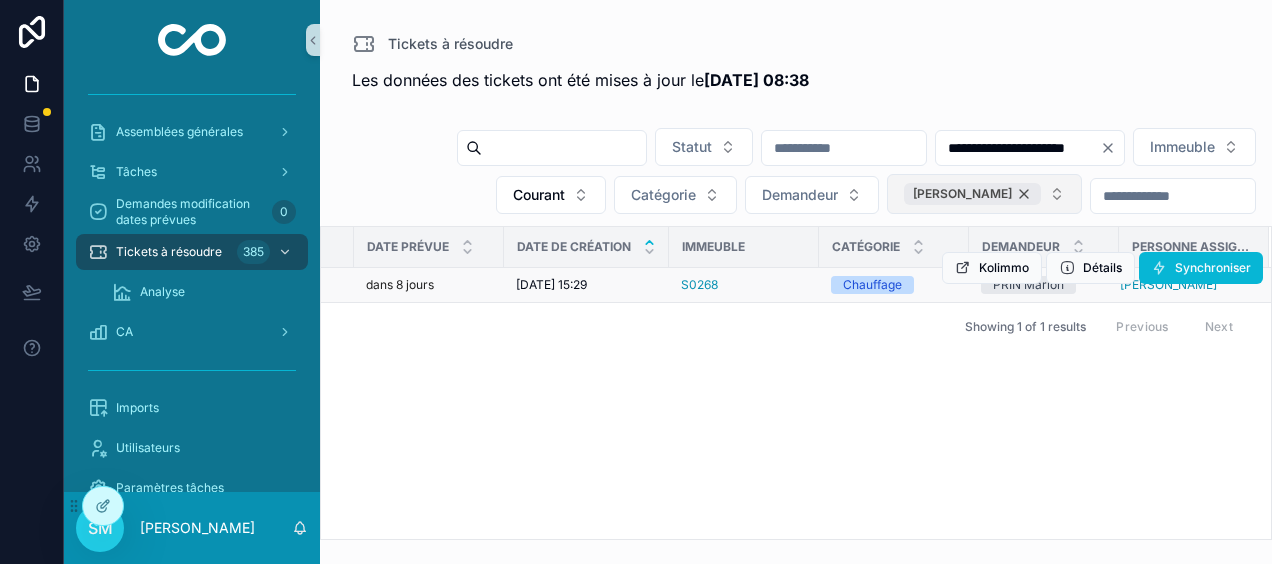click on "[PERSON_NAME]" at bounding box center (972, 194) 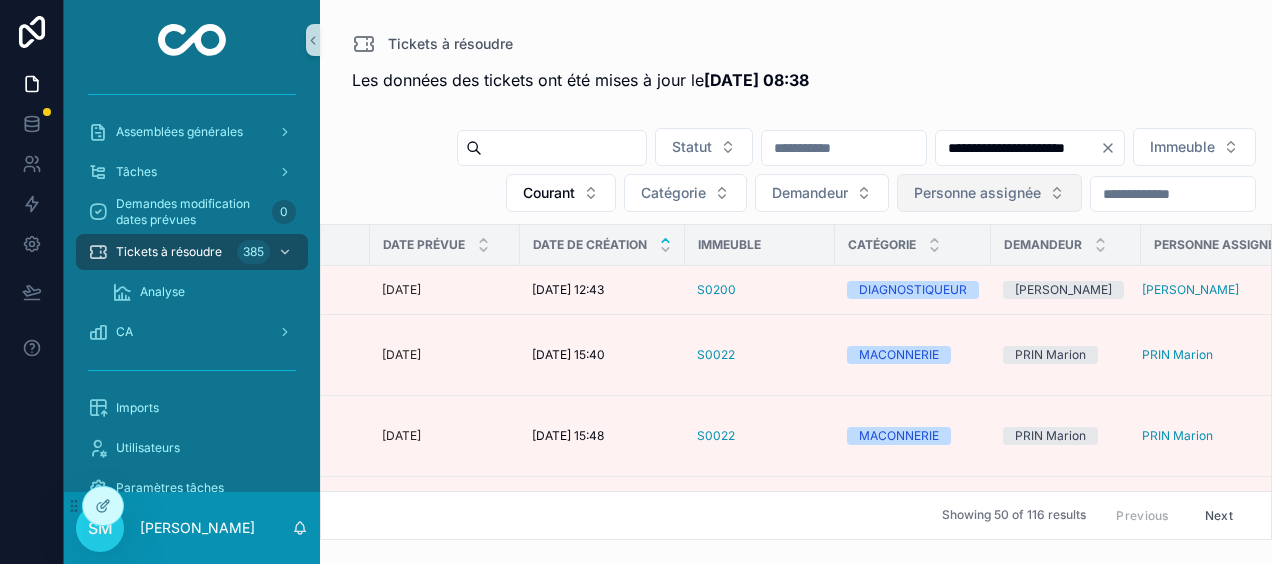 click on "Personne assignée" at bounding box center [977, 193] 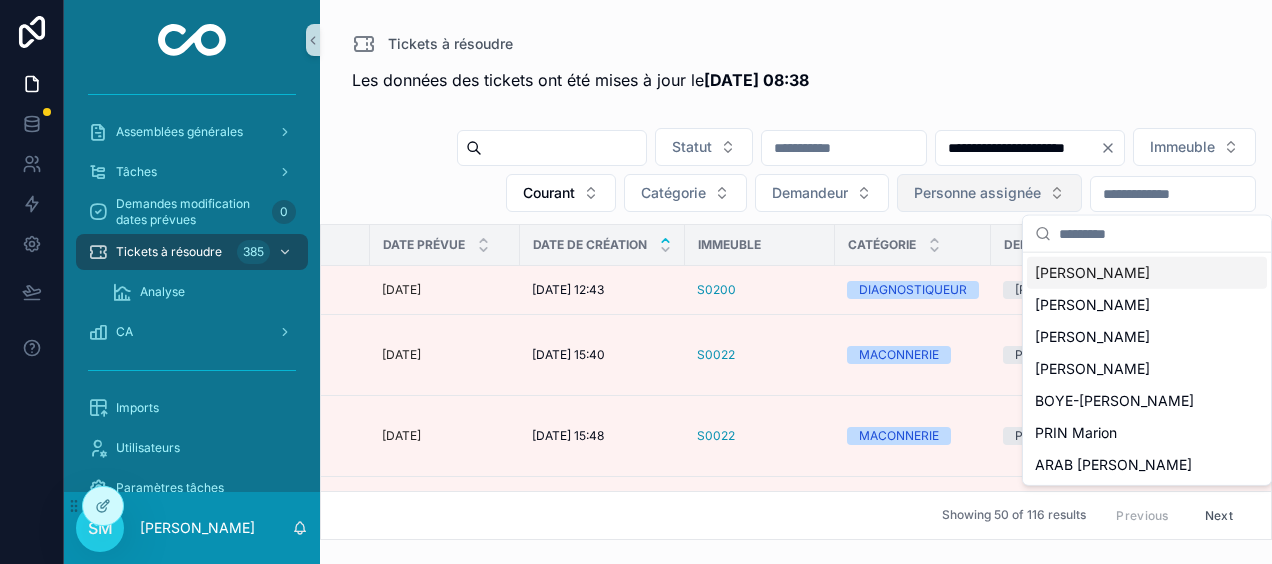 click on "Personne assignée" at bounding box center (977, 193) 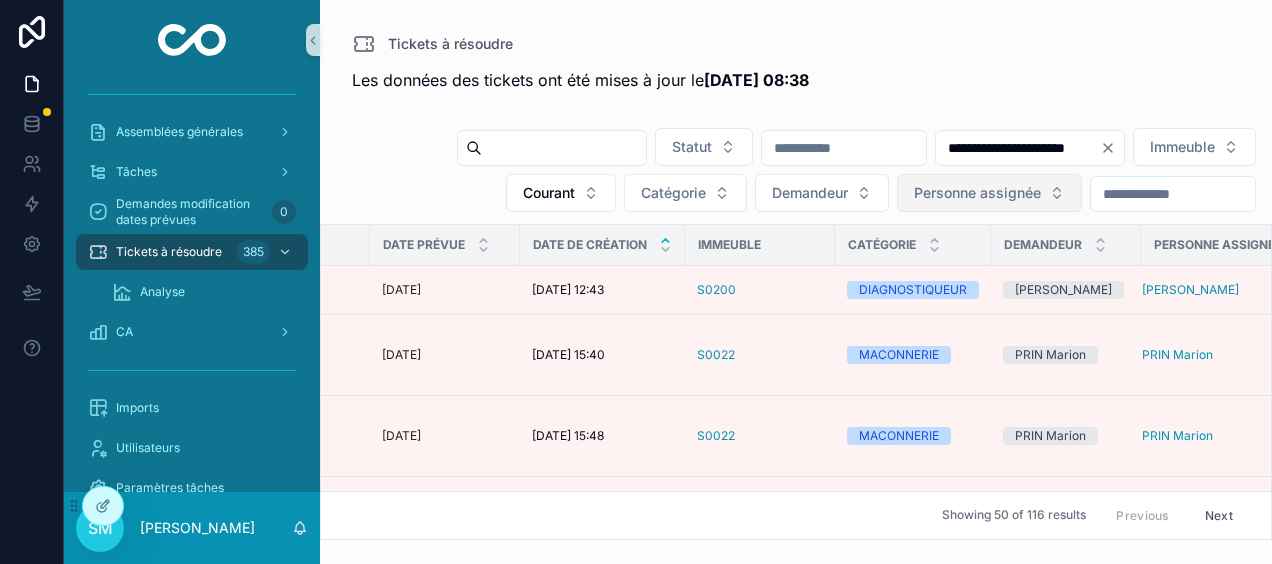 click on "Personne assignée" at bounding box center (977, 193) 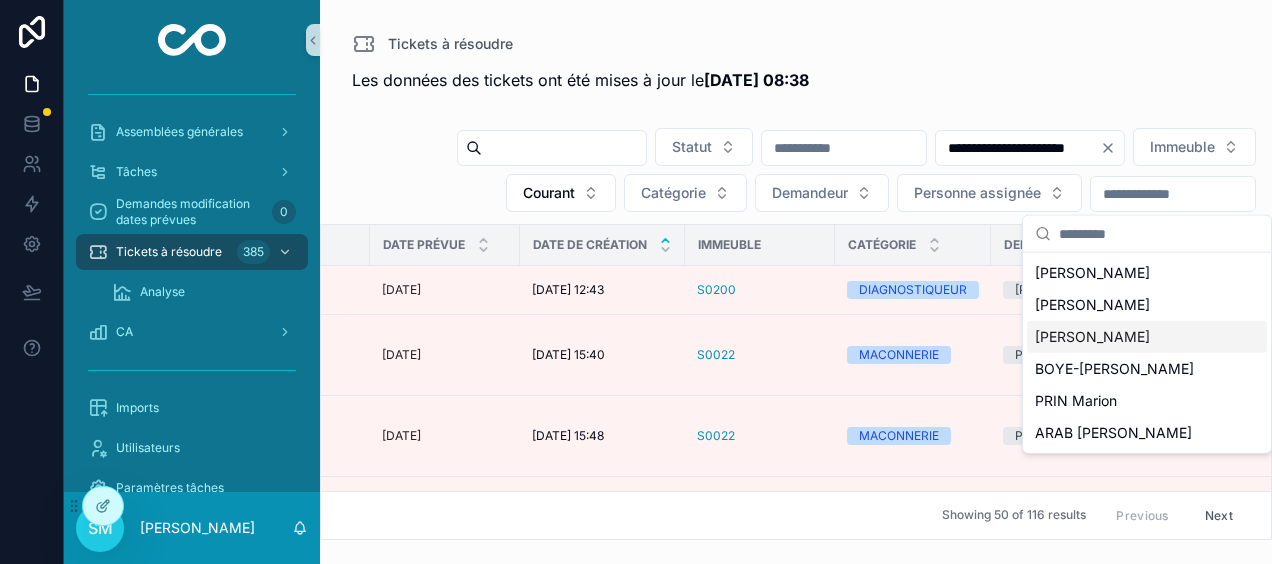 click on "[PERSON_NAME]" at bounding box center [1147, 337] 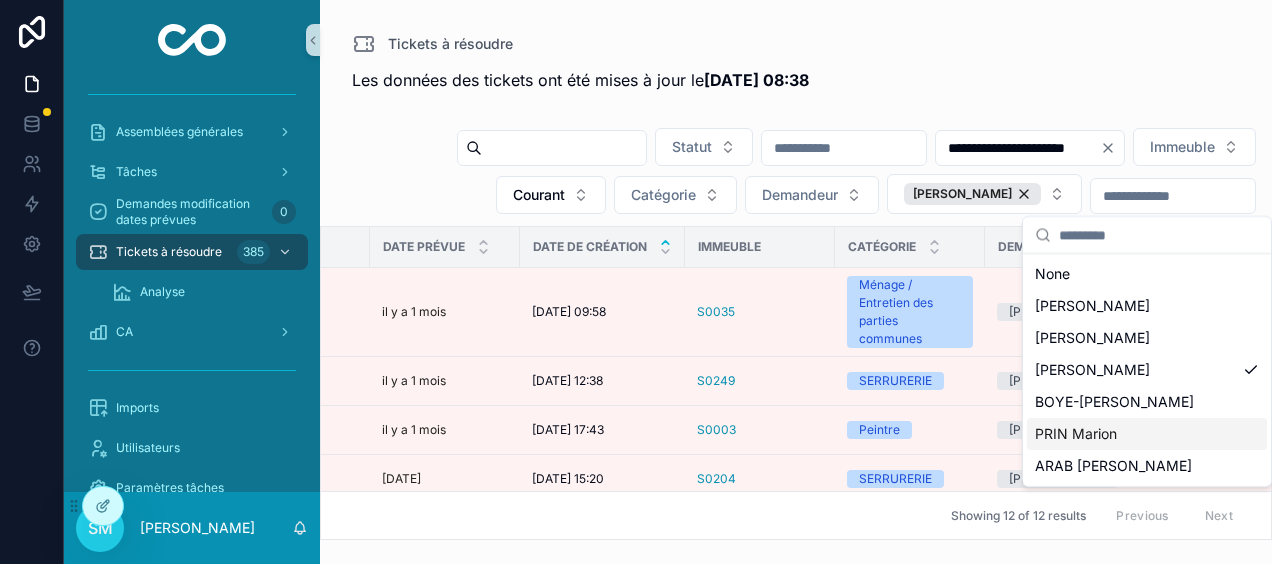 click on "PRIN Marion" at bounding box center (1147, 434) 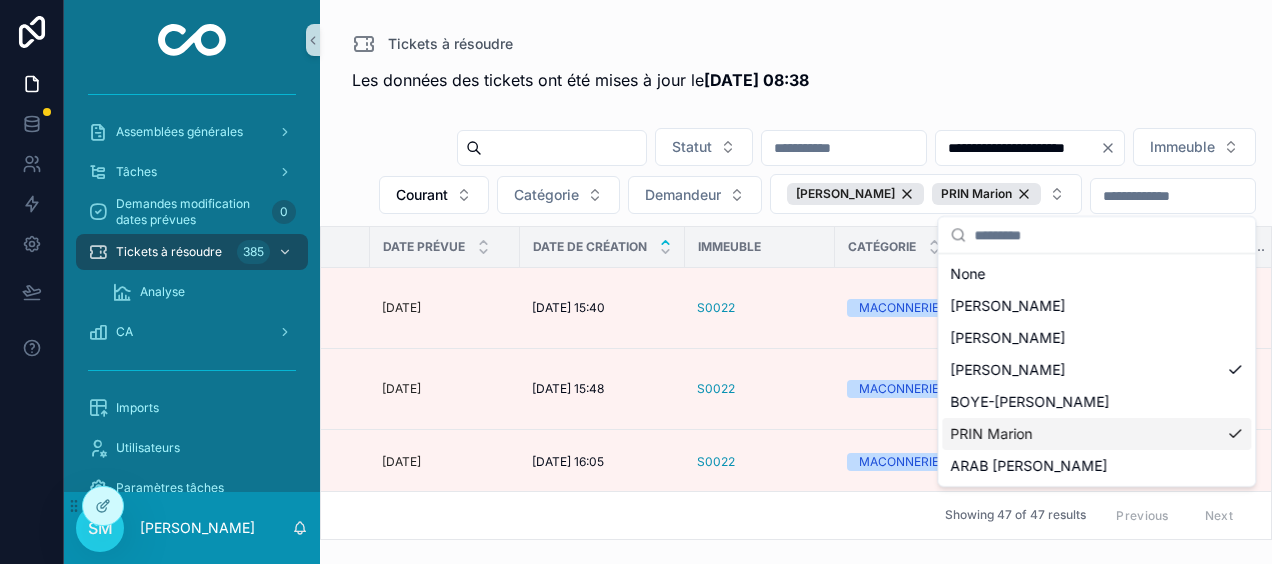 click on "**********" at bounding box center [796, 270] 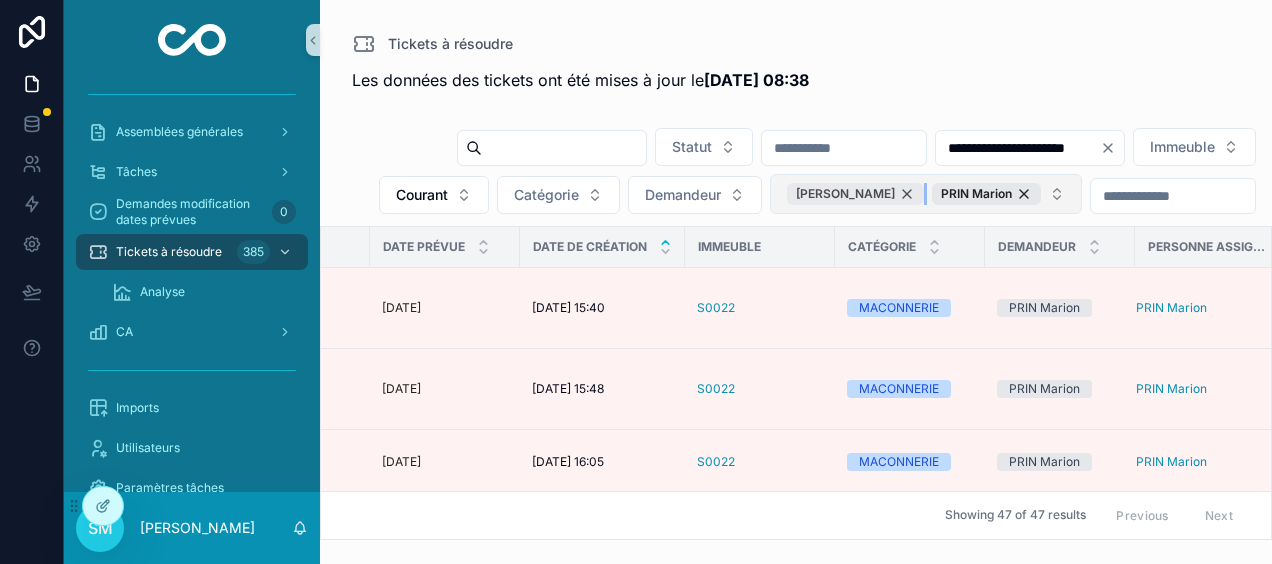 click on "[PERSON_NAME]" at bounding box center [855, 194] 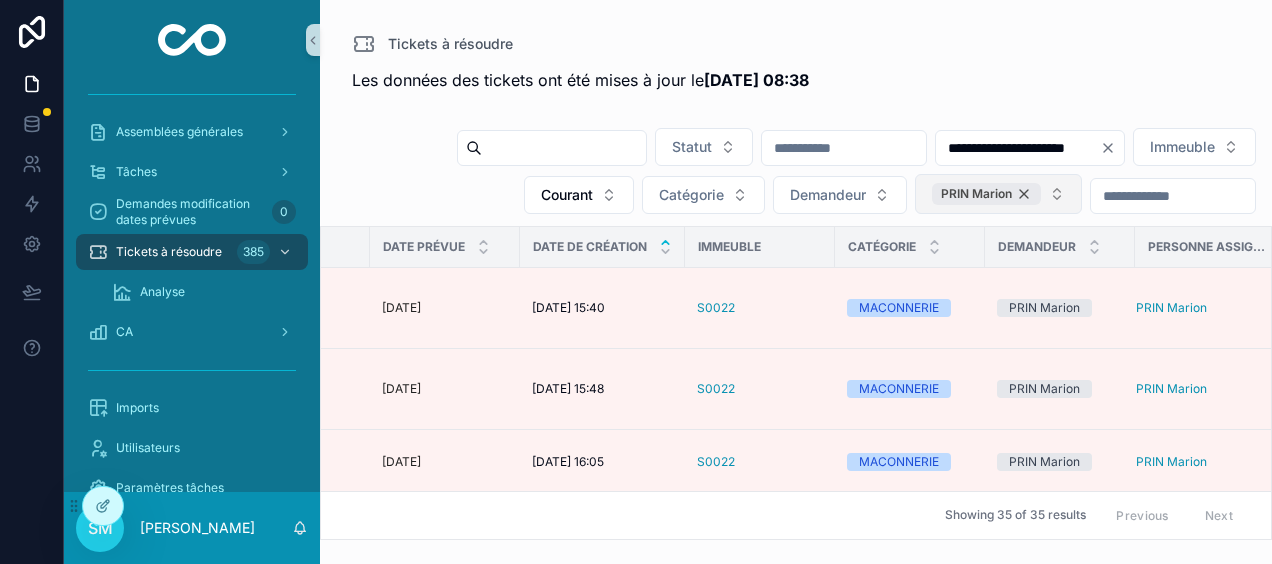 click on "PRIN Marion" at bounding box center (986, 194) 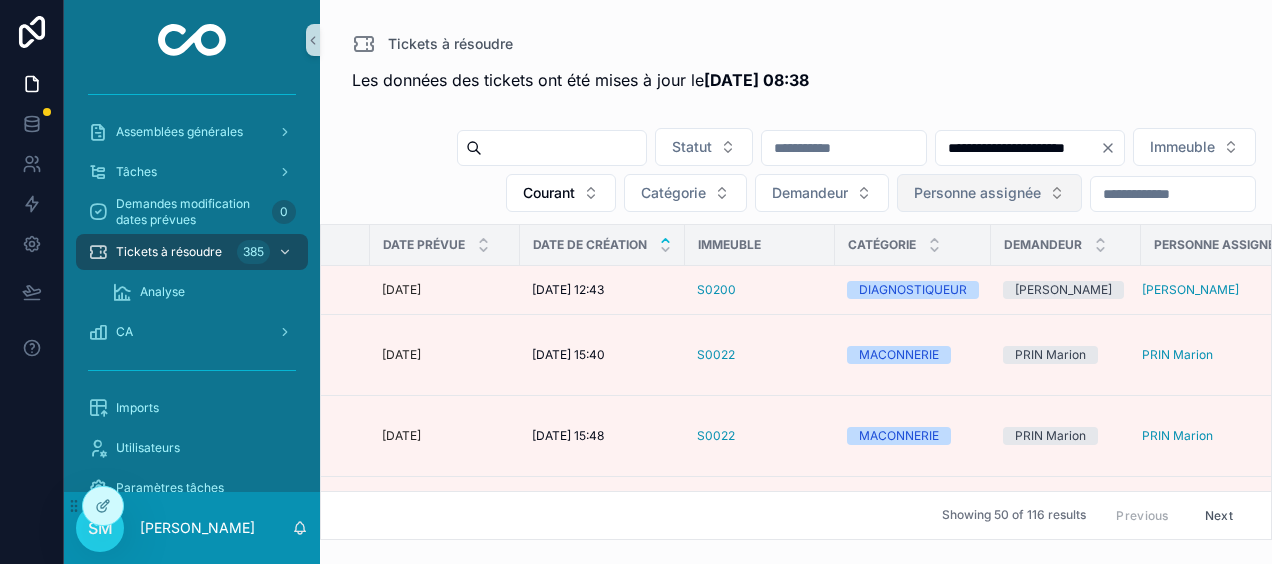click on "Personne assignée" at bounding box center (977, 193) 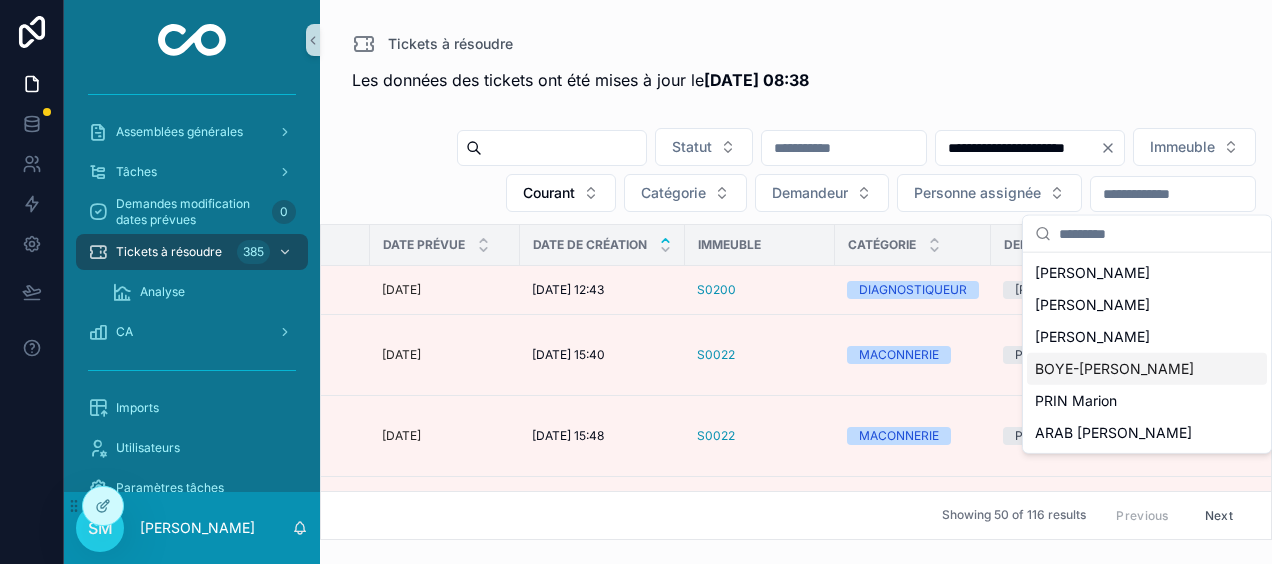 click on "BOYE-[PERSON_NAME]" at bounding box center [1114, 369] 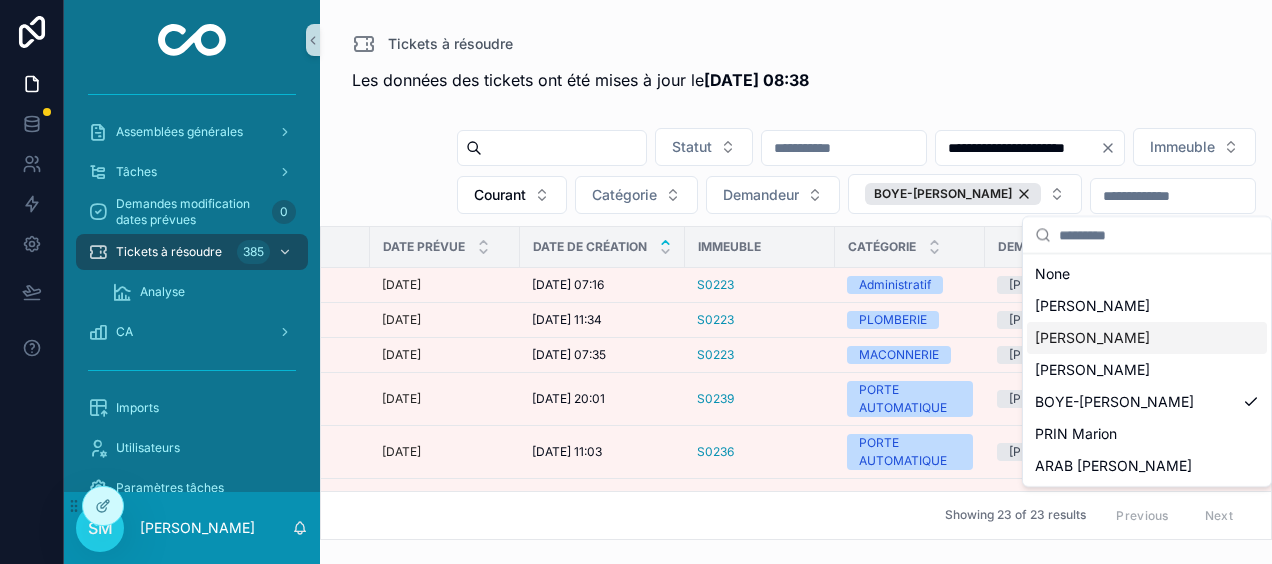 click on "[PERSON_NAME]" at bounding box center [1147, 338] 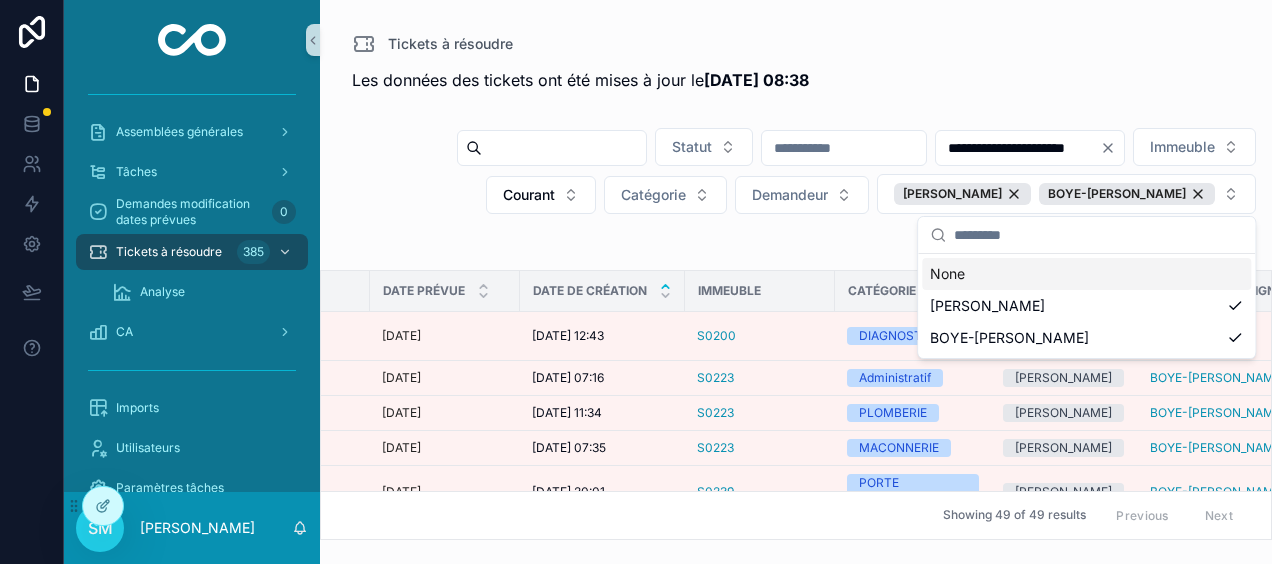 click on "Tickets à résoudre" at bounding box center (796, 44) 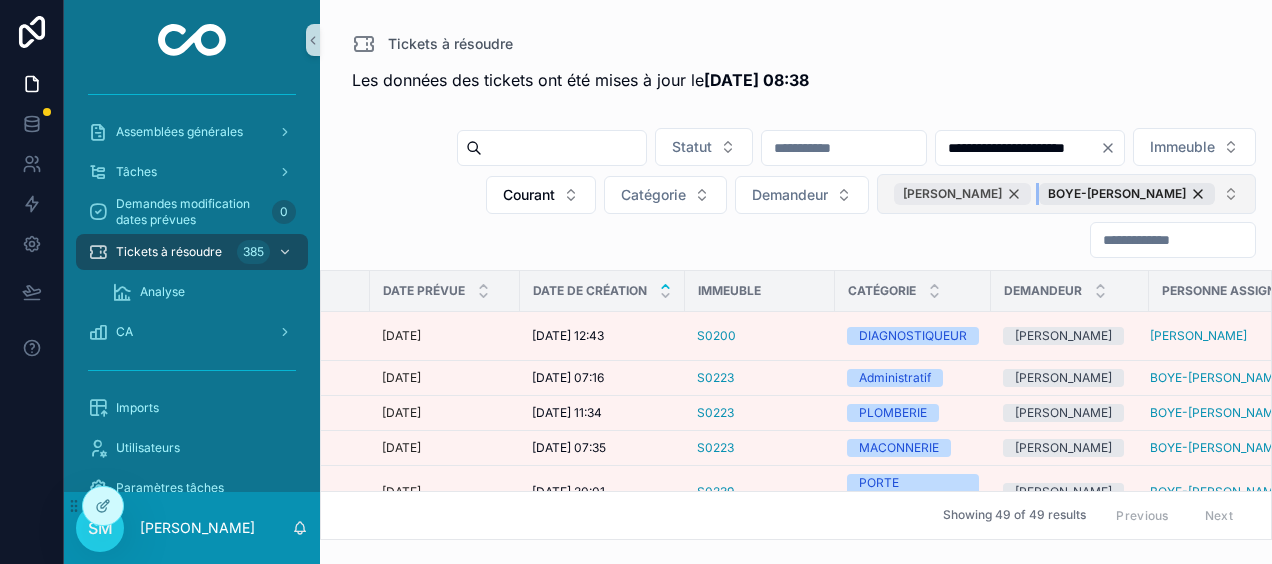 drag, startPoint x: 1198, startPoint y: 188, endPoint x: 1186, endPoint y: 188, distance: 12 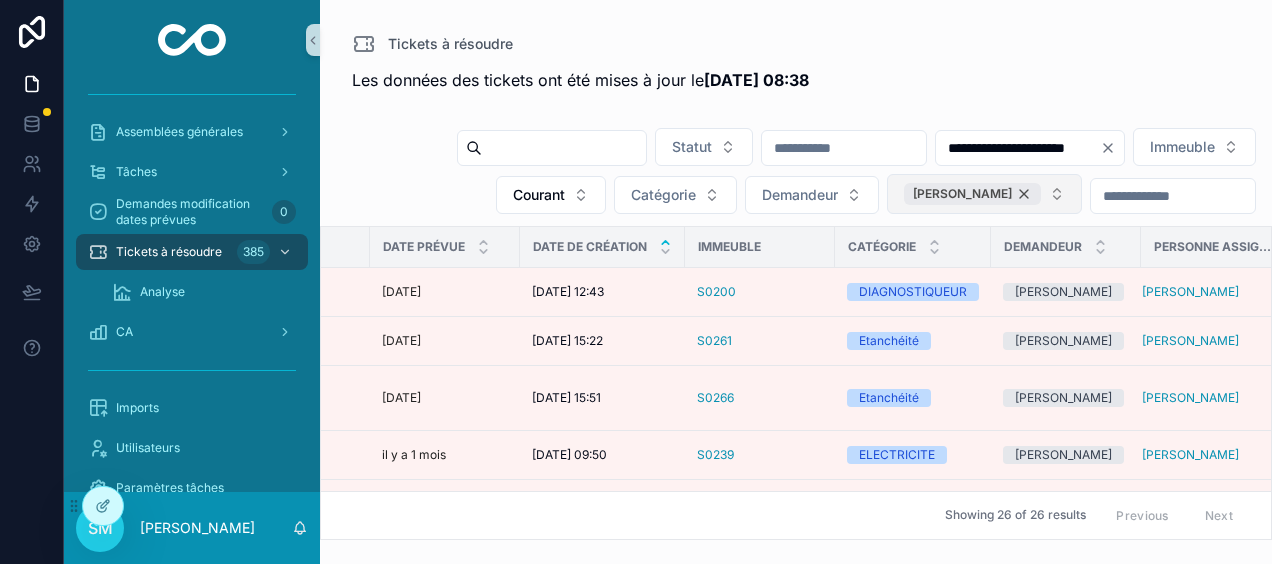 click on "[PERSON_NAME]" at bounding box center (972, 194) 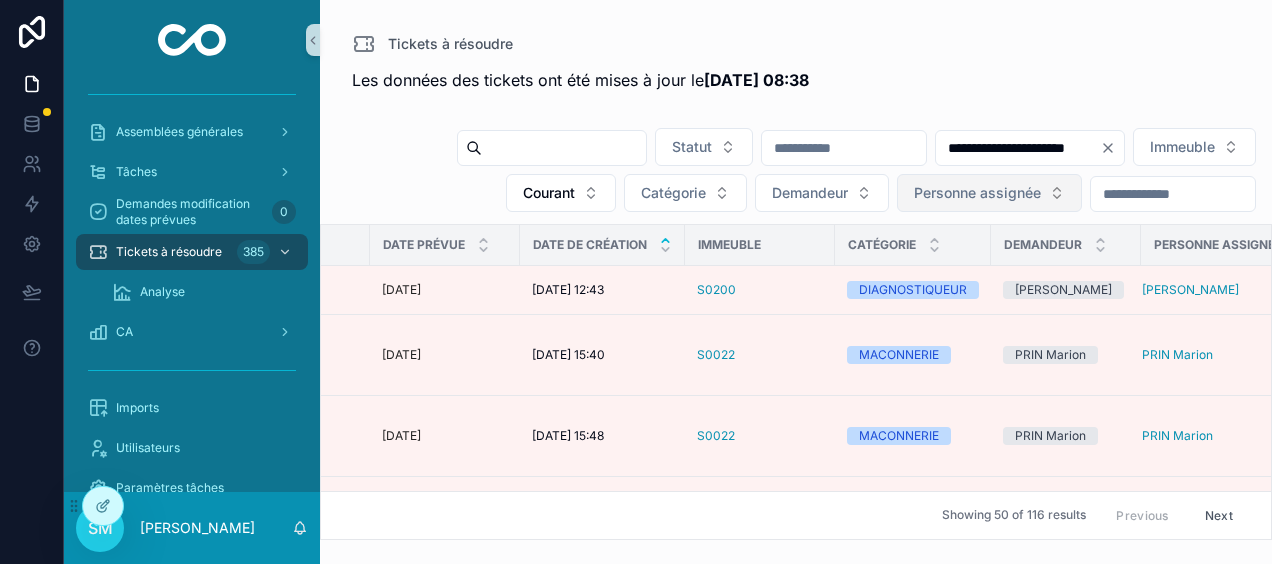 click on "Personne assignée" at bounding box center [977, 193] 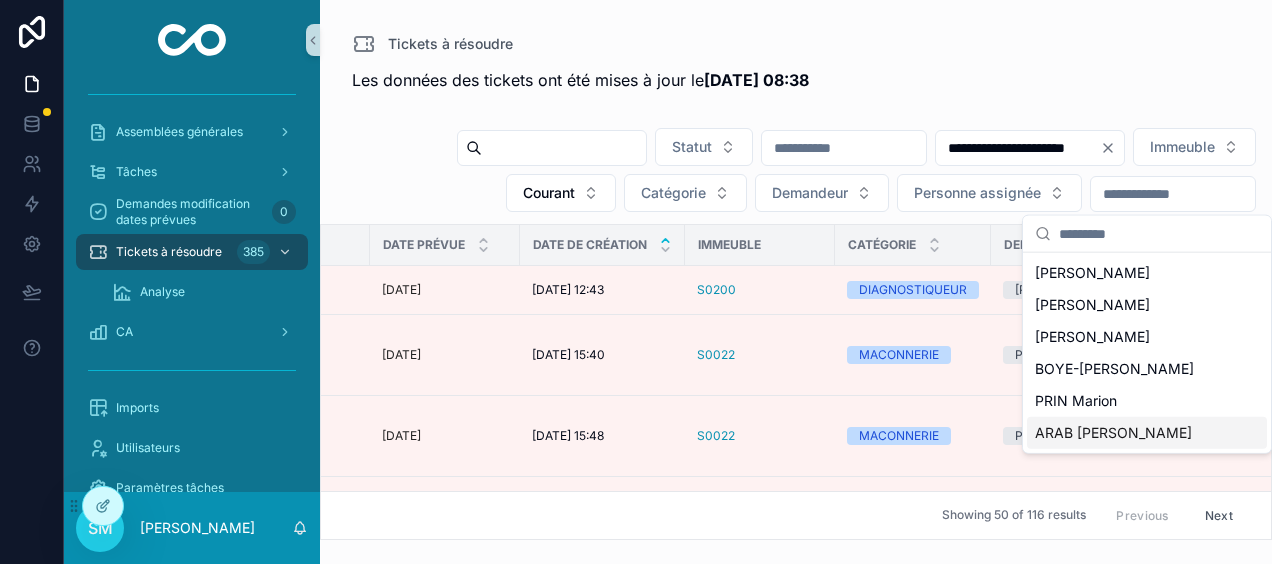 click on "ARAB [PERSON_NAME]" at bounding box center (1147, 433) 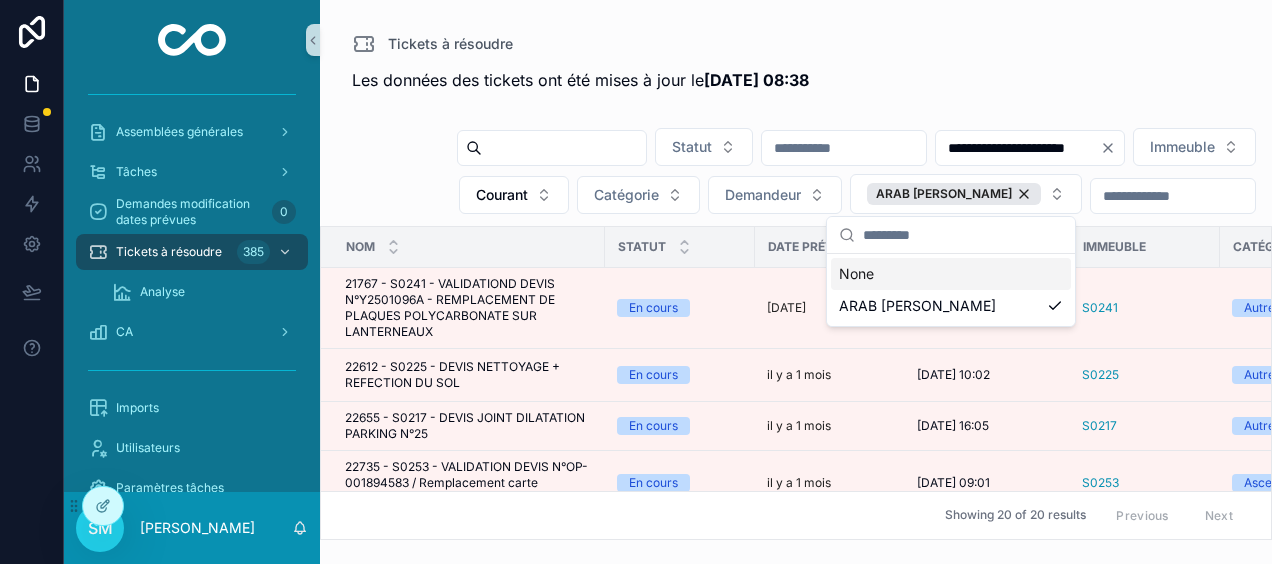 click on "Tickets à résoudre" at bounding box center [796, 44] 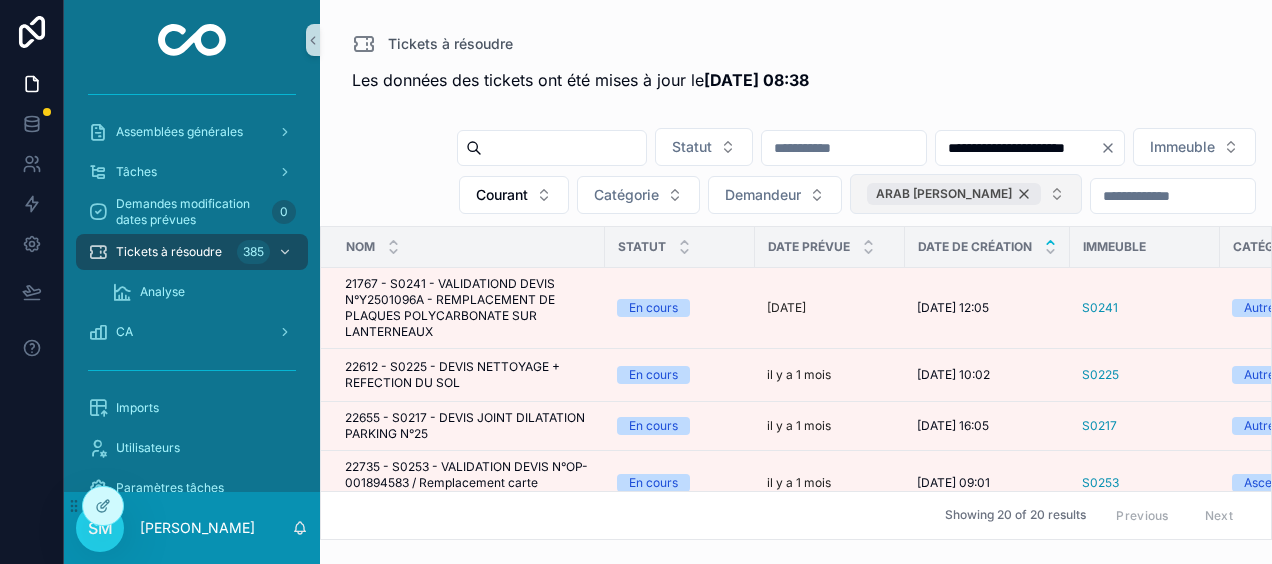 click on "ARAB [PERSON_NAME]" at bounding box center (954, 194) 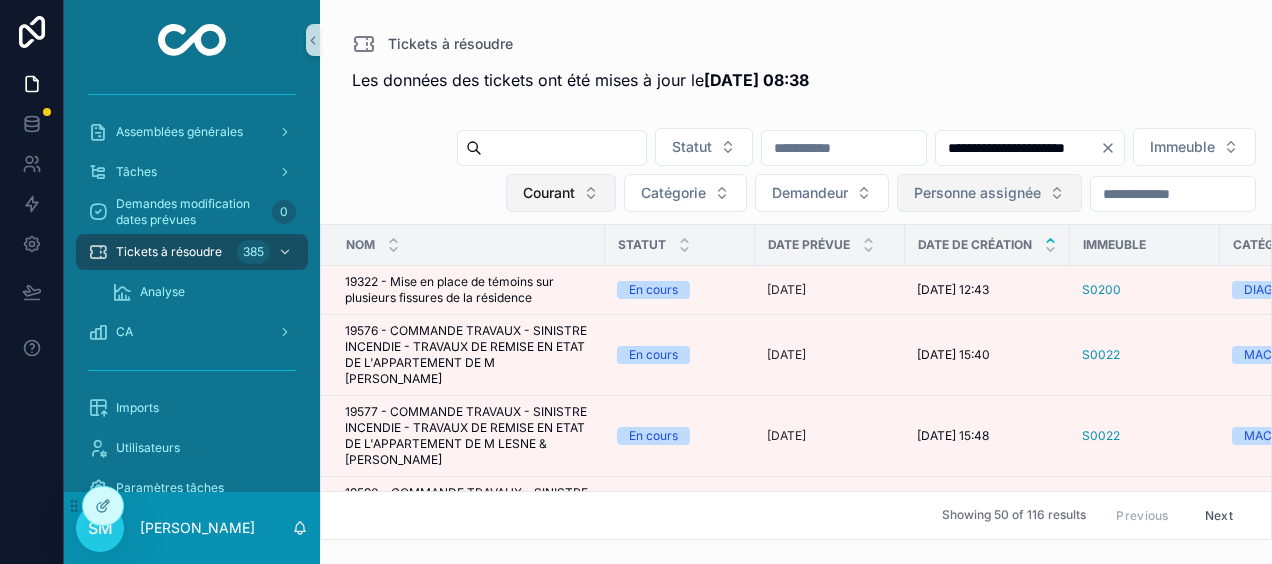 click on "Courant" at bounding box center [561, 193] 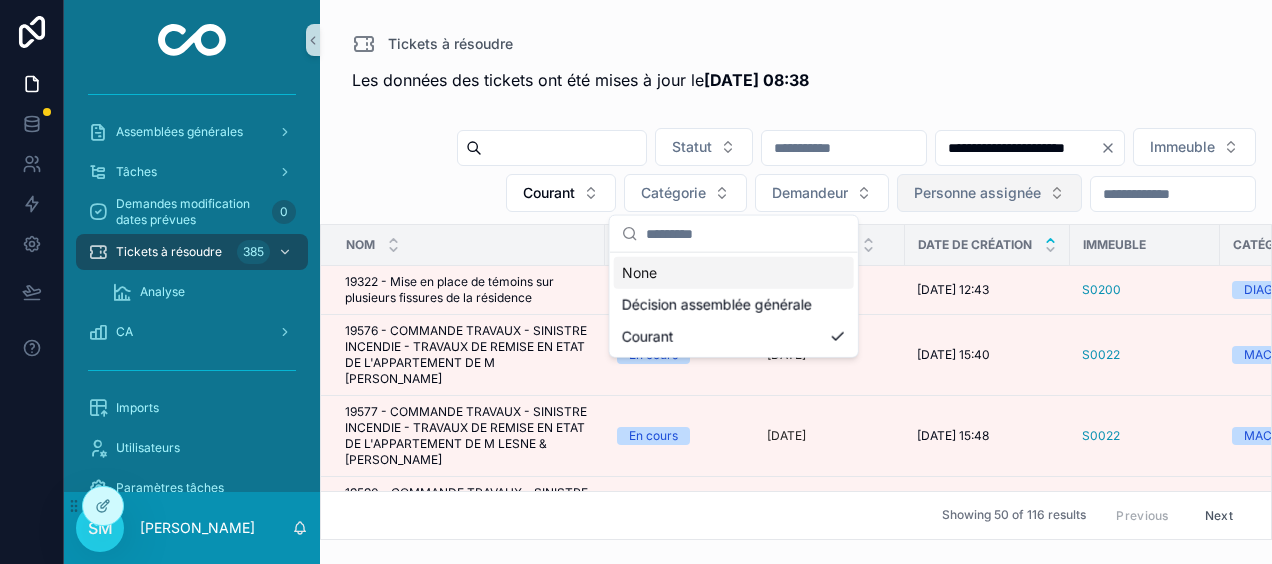 click on "None" at bounding box center [734, 273] 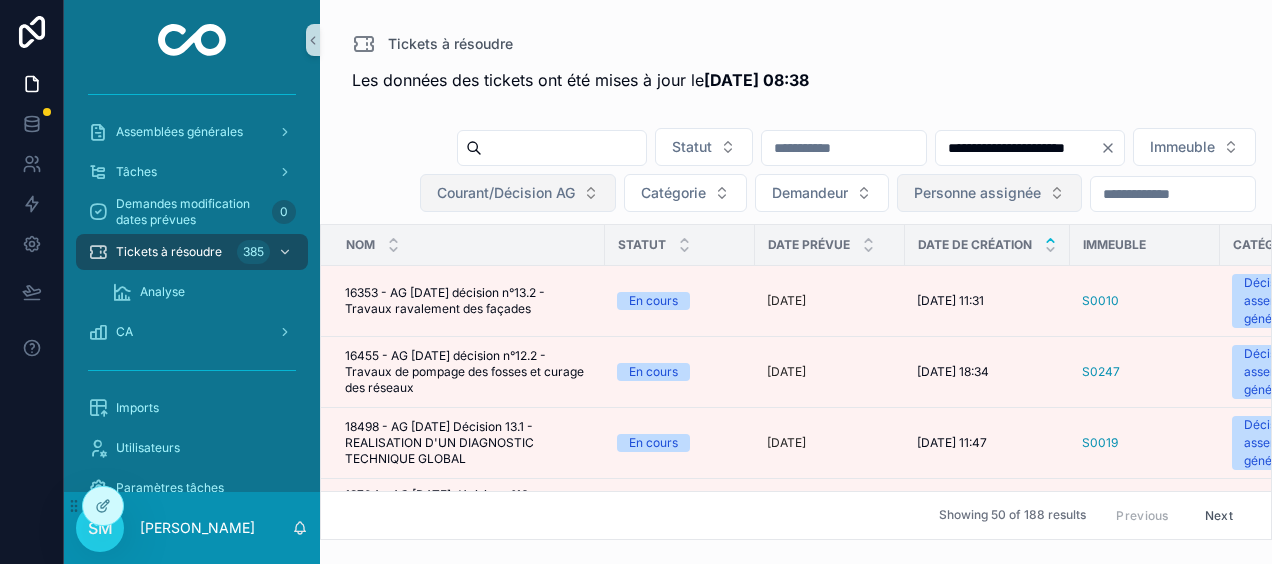 click on "Courant/Décision AG" at bounding box center [518, 193] 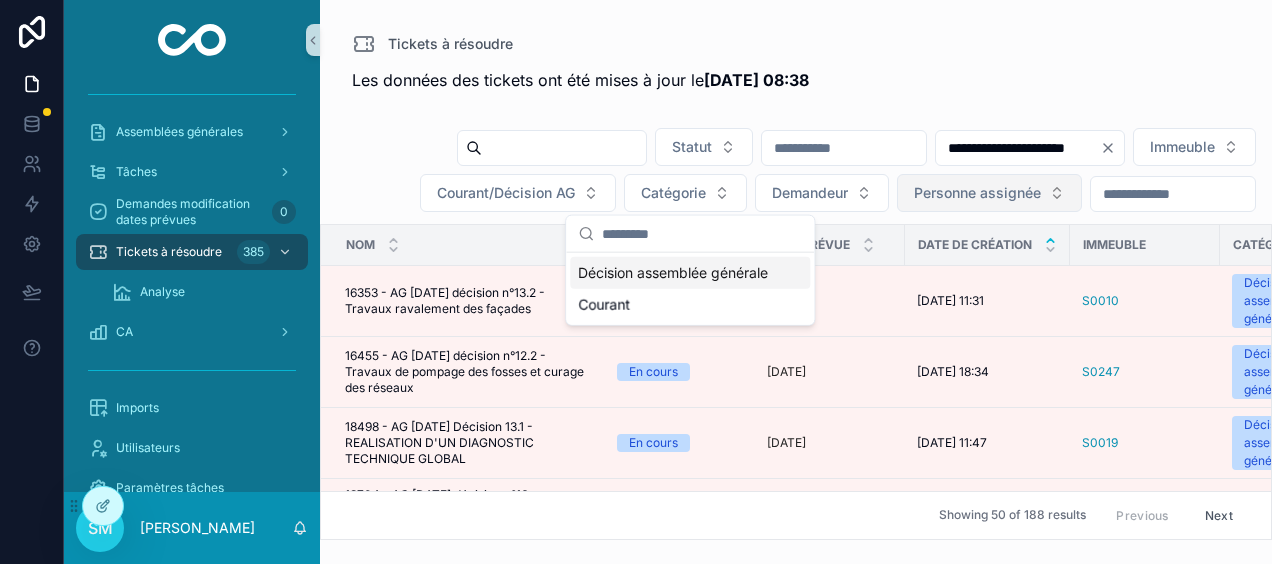 click on "Décision assemblée générale" at bounding box center (690, 273) 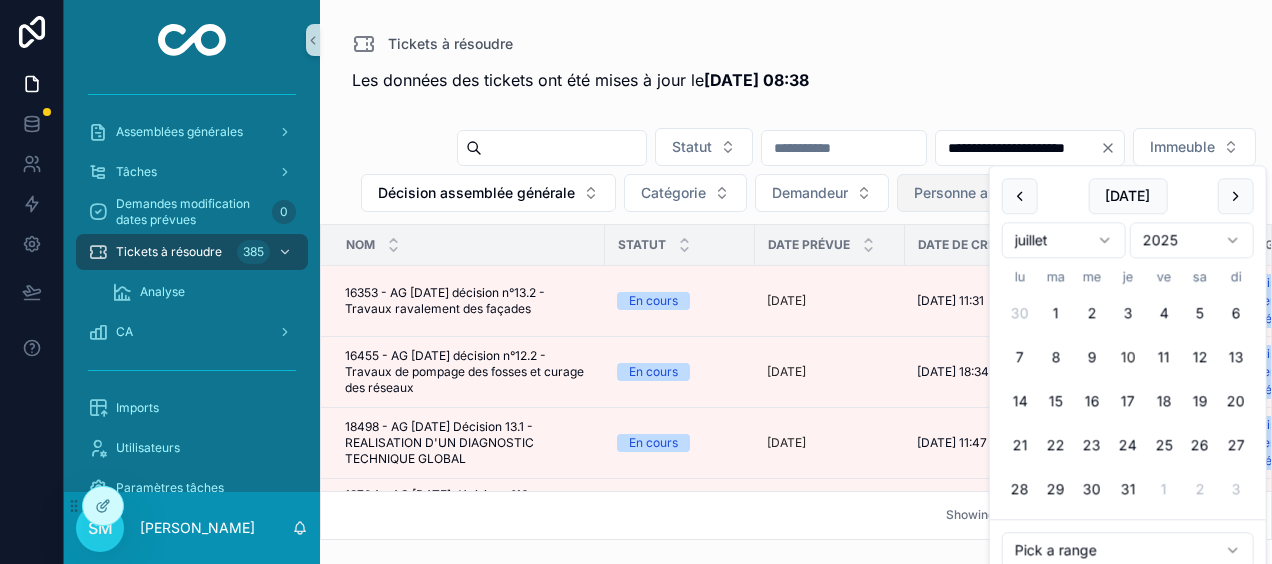 click on "**********" at bounding box center (1018, 148) 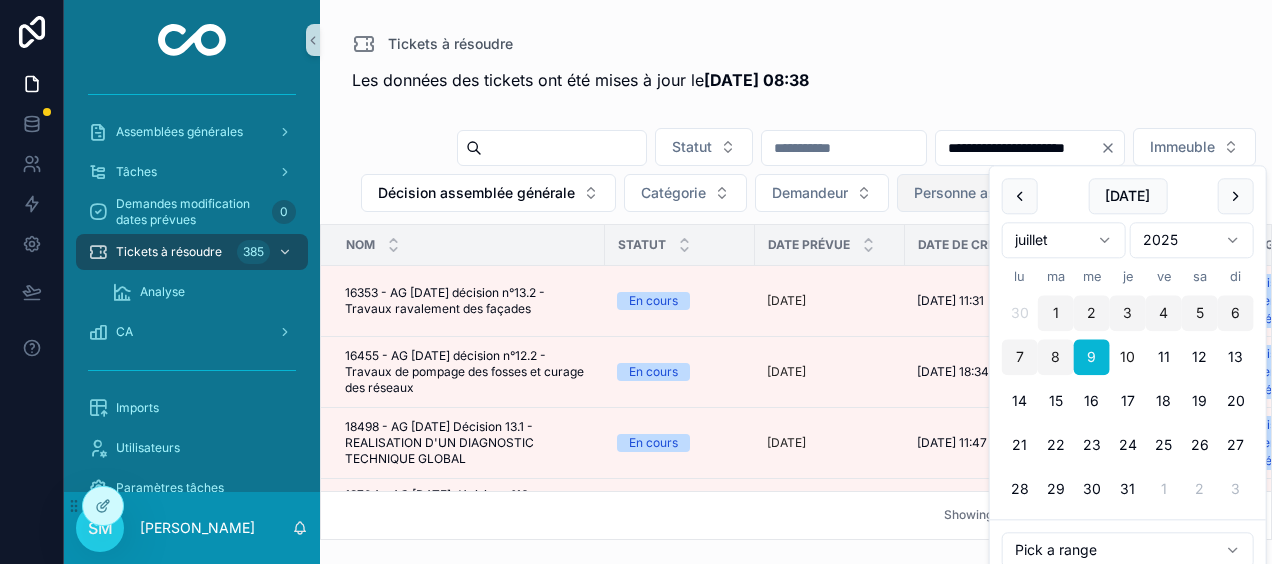 click on "Les données des tickets ont été mises à jour le  [DATE] 08:38" at bounding box center (796, 80) 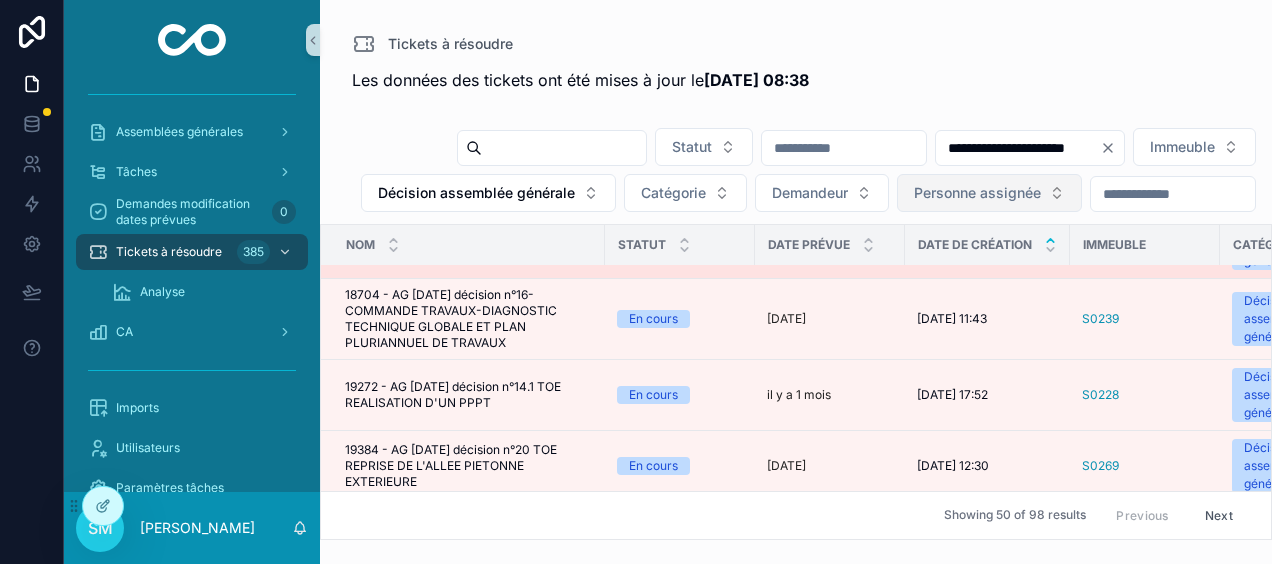 scroll, scrollTop: 0, scrollLeft: 0, axis: both 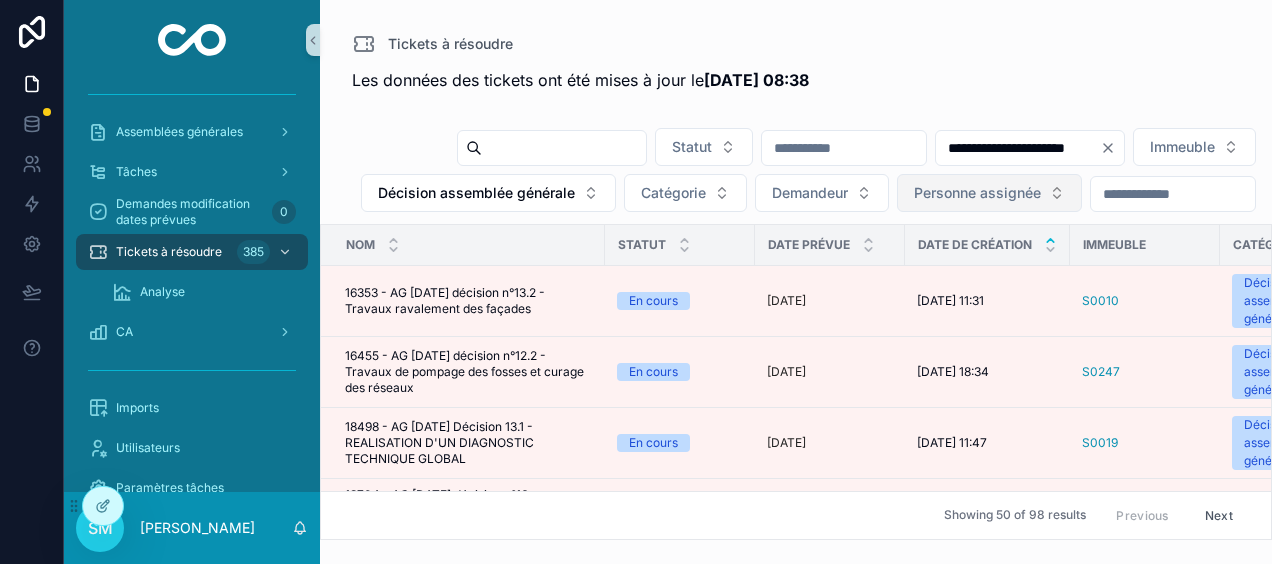 click on "**********" at bounding box center [1018, 148] 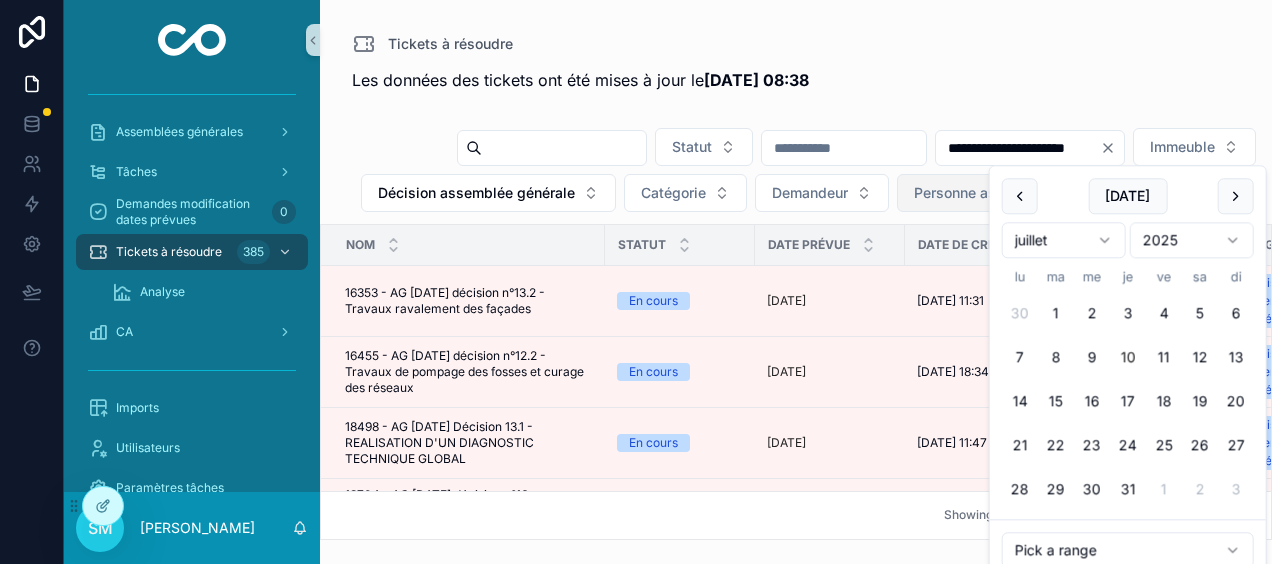 type on "**********" 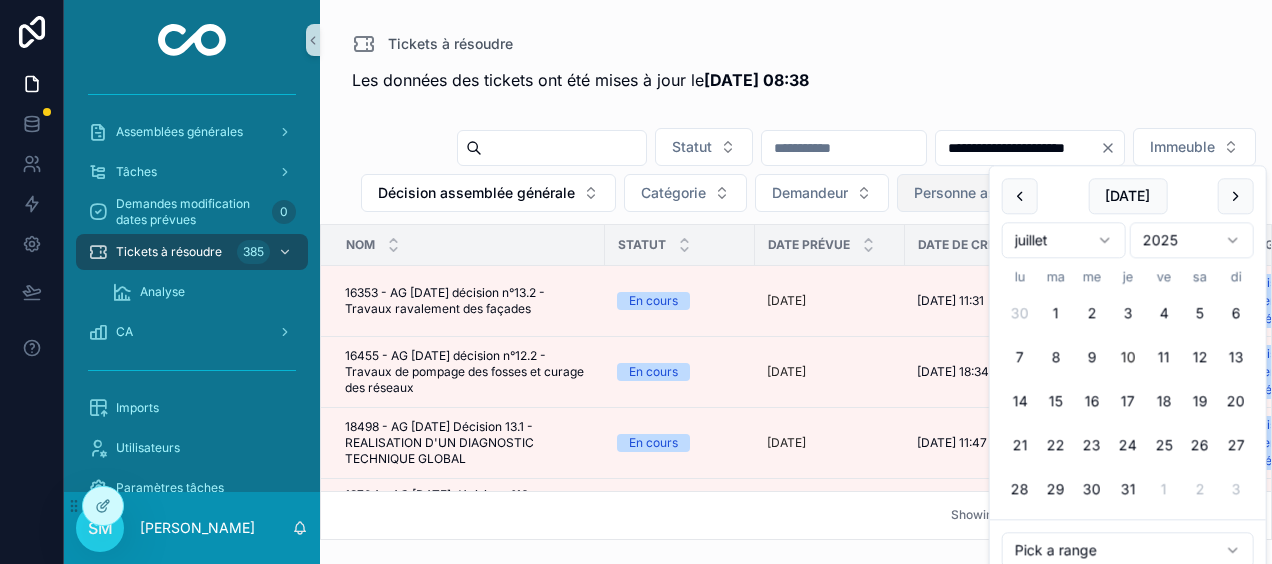 click on "**********" at bounding box center (796, 270) 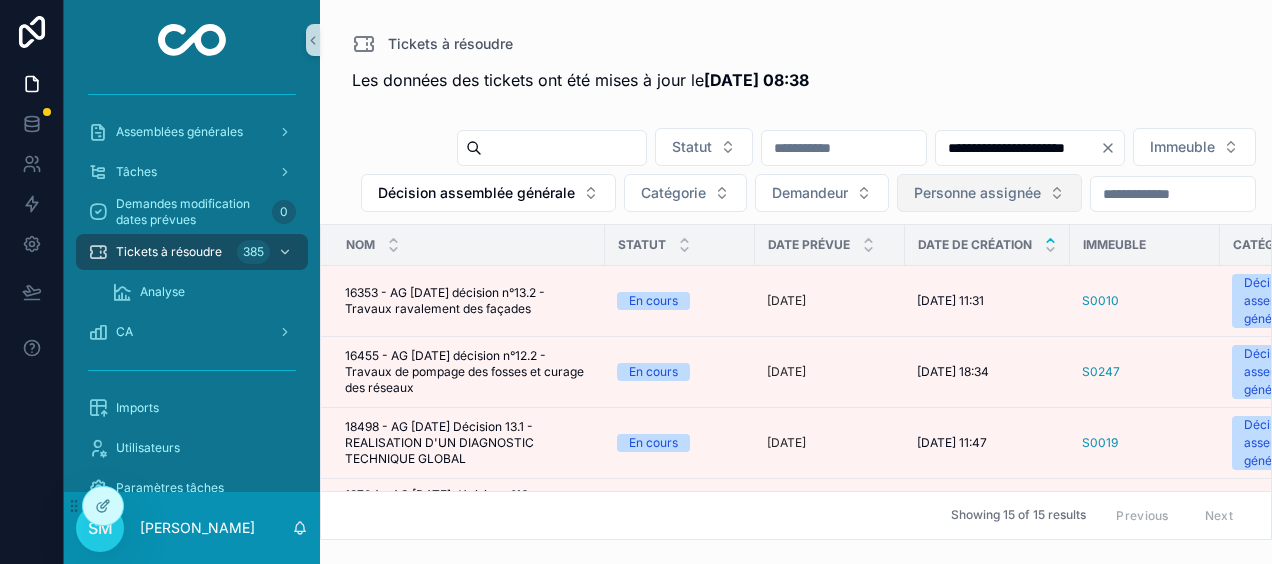 click on "Personne assignée" at bounding box center (977, 193) 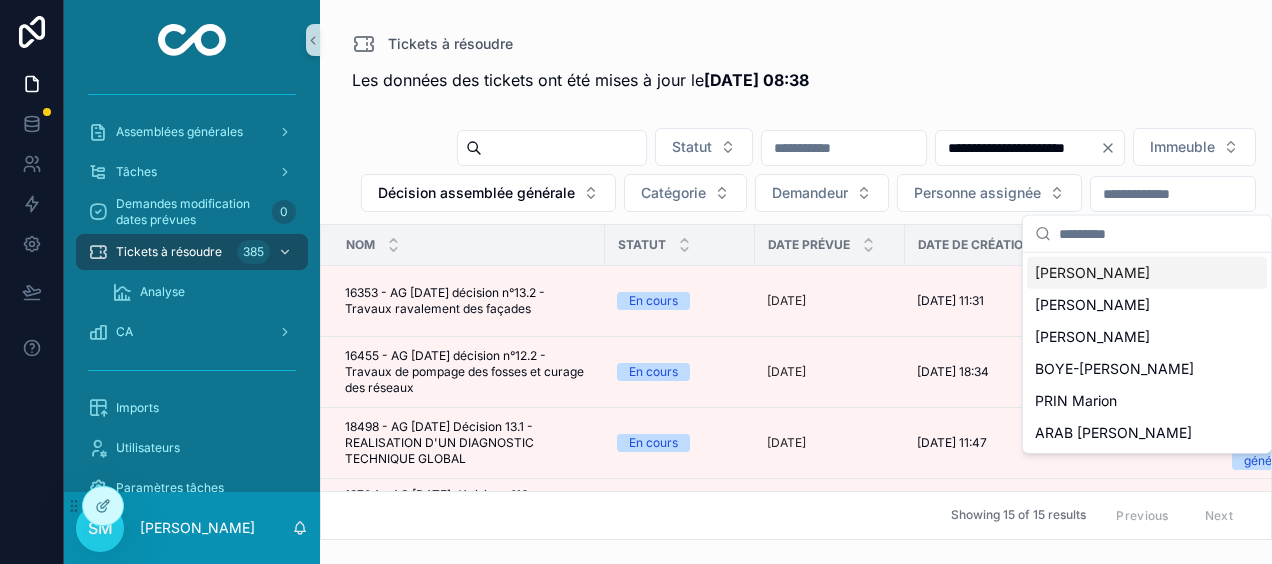 click on "[PERSON_NAME]" at bounding box center (1092, 273) 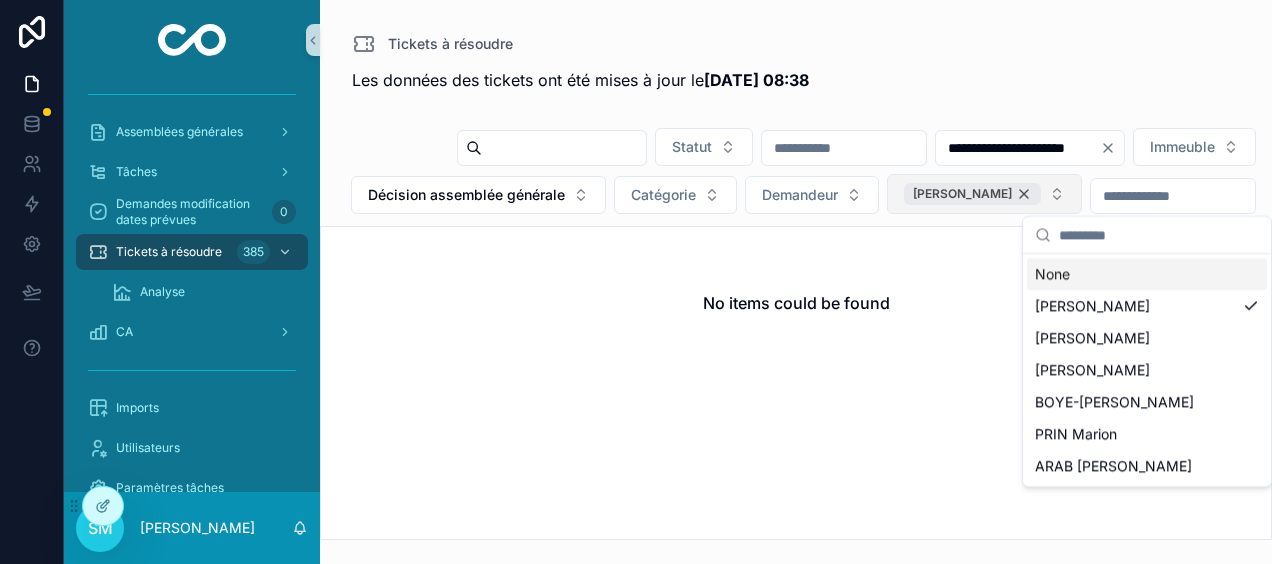 click on "[PERSON_NAME]" at bounding box center (972, 194) 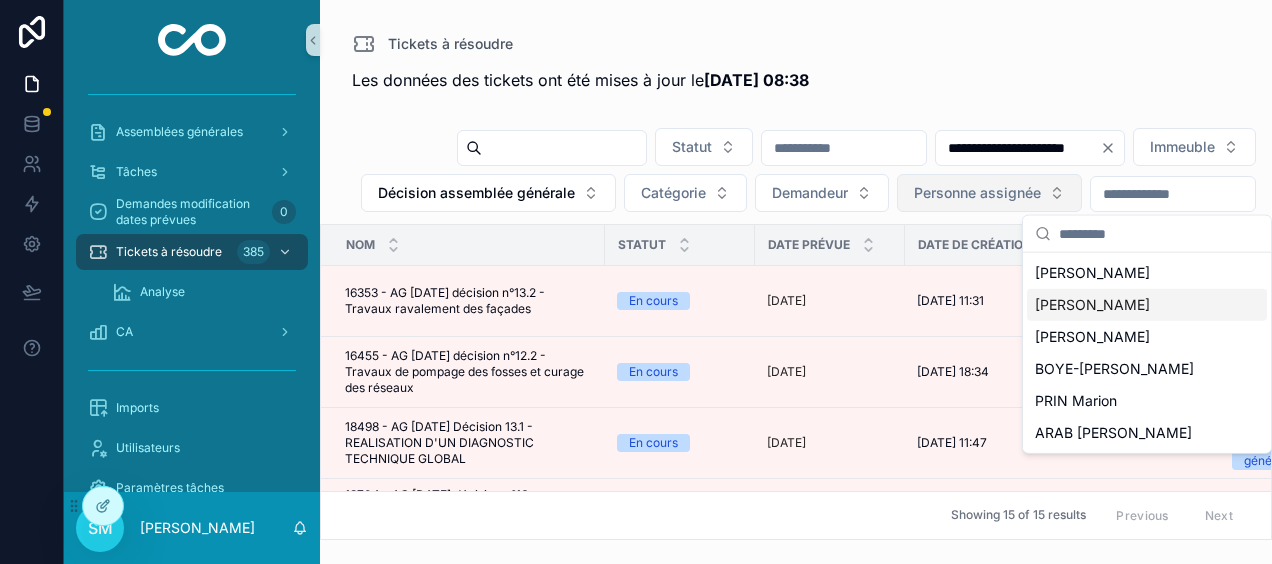 click on "[PERSON_NAME]" at bounding box center (1092, 305) 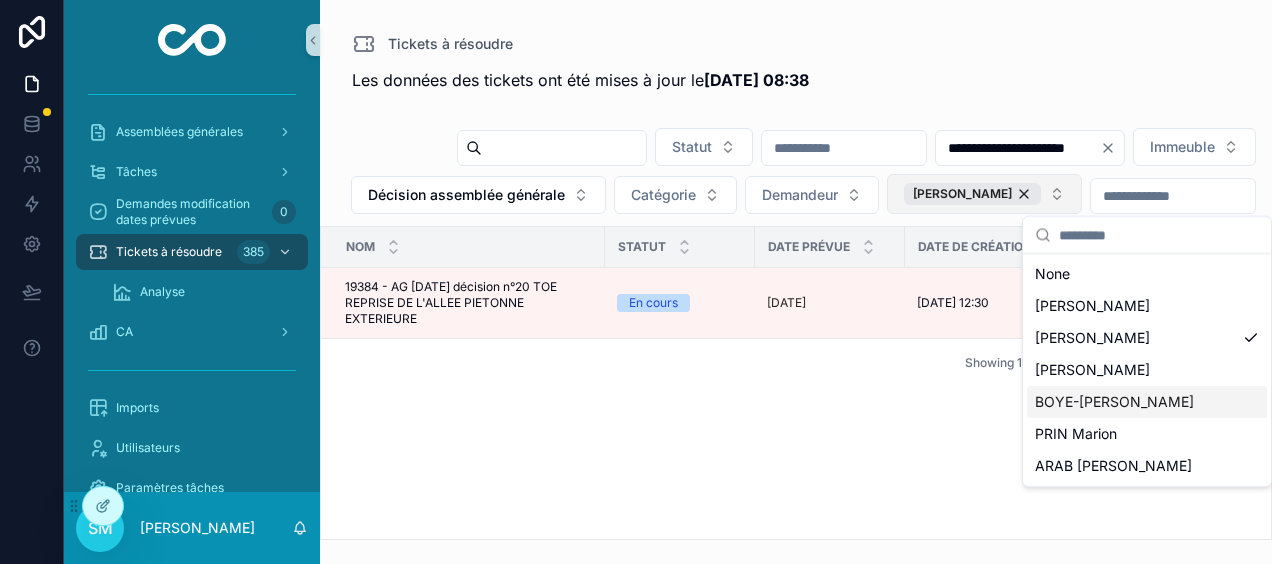 click on "BOYE-[PERSON_NAME]" at bounding box center (1114, 402) 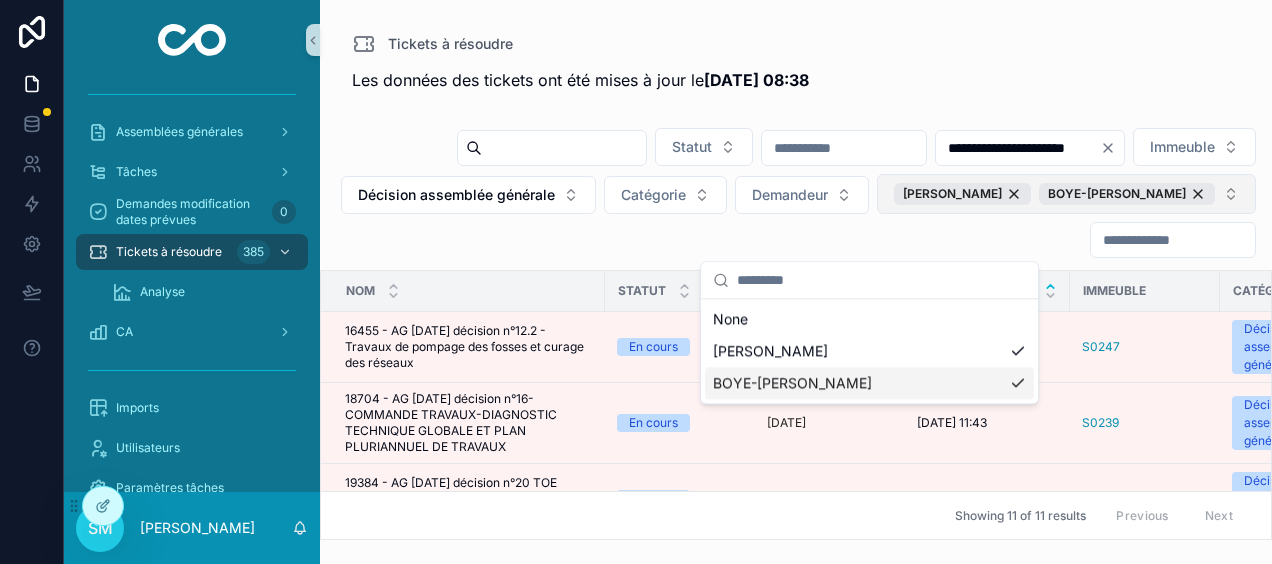 click on "Tickets à résoudre" at bounding box center (796, 44) 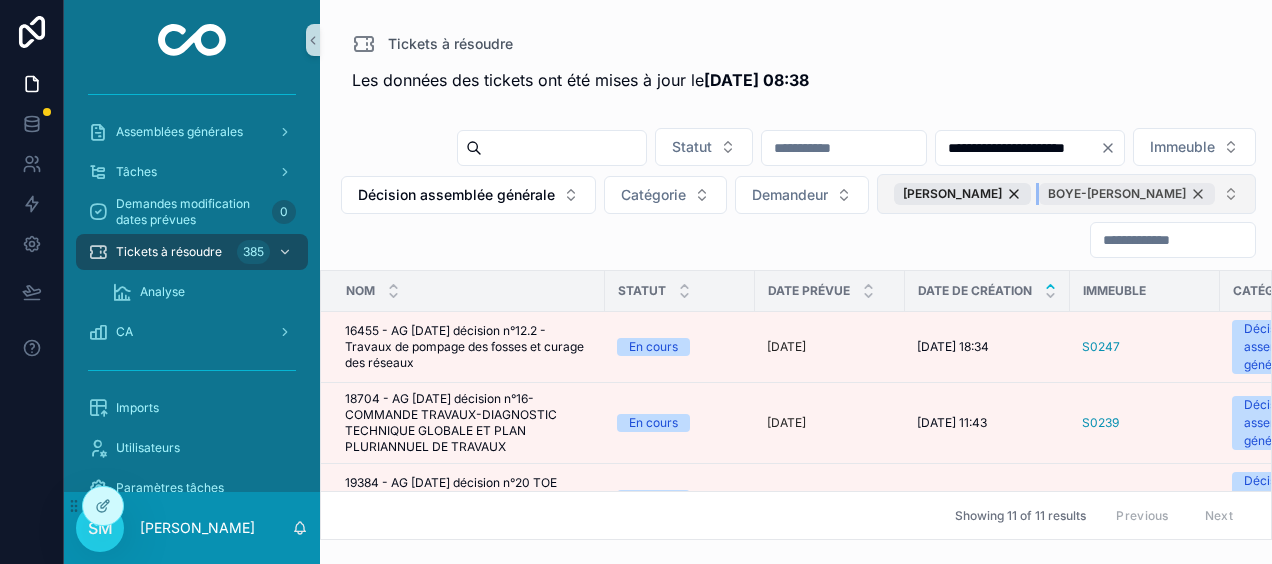 click on "BOYE-[PERSON_NAME]" at bounding box center [1127, 194] 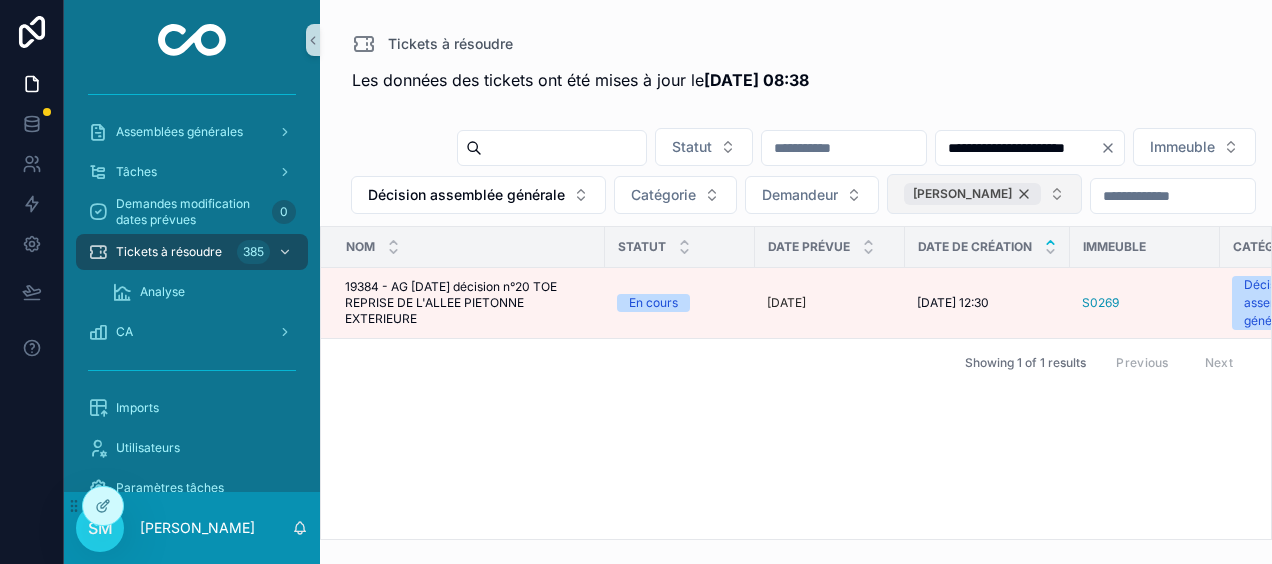click on "[PERSON_NAME]" at bounding box center [972, 194] 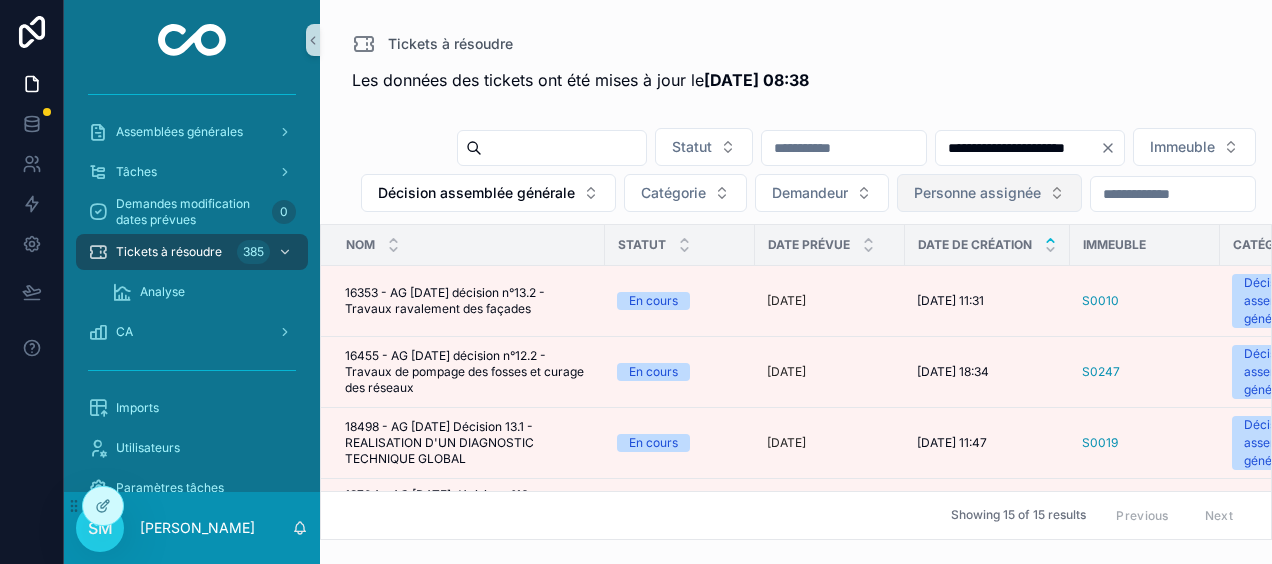 click on "Personne assignée" at bounding box center [977, 193] 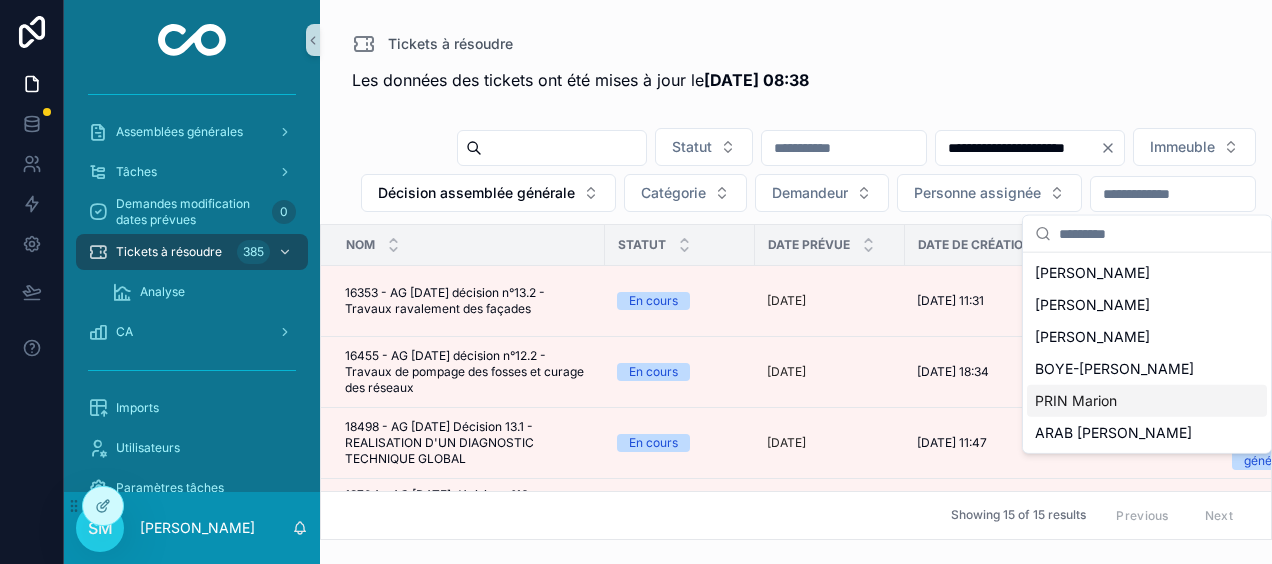 click on "PRIN Marion" at bounding box center [1076, 401] 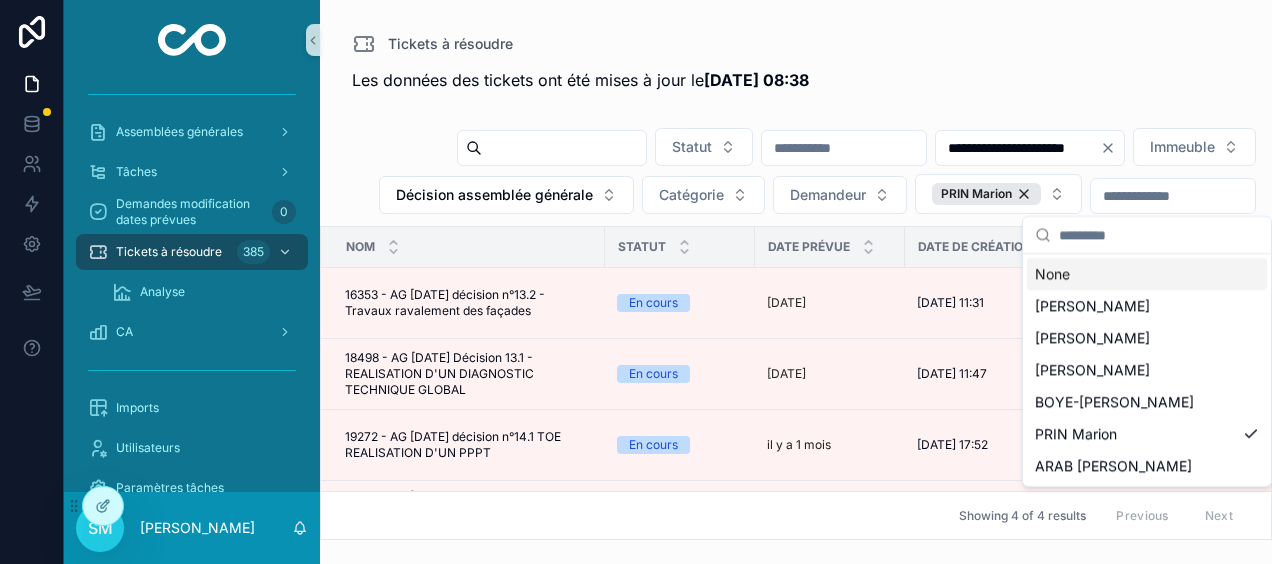 click on "Tickets à résoudre" at bounding box center (796, 44) 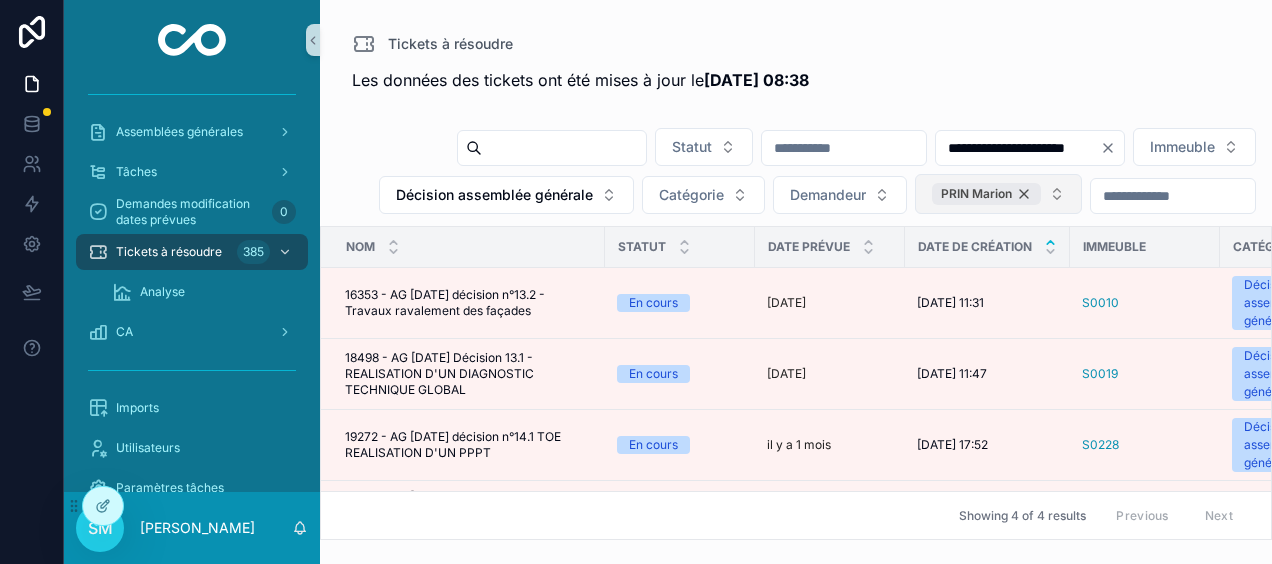 click on "PRIN Marion" at bounding box center (986, 194) 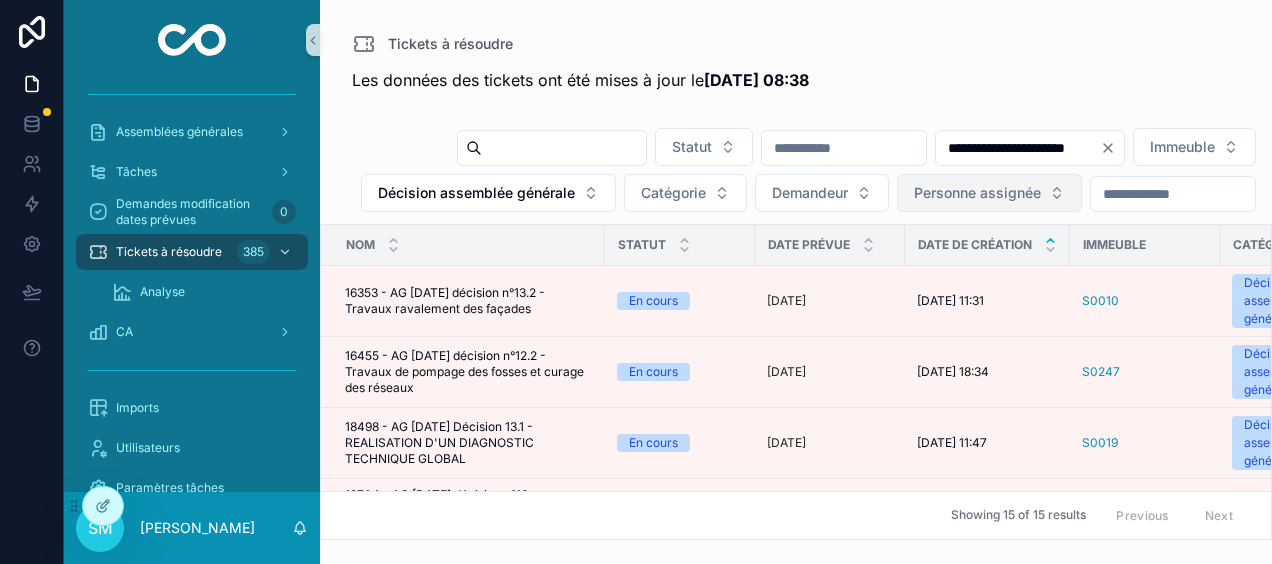 click on "Personne assignée" at bounding box center (977, 193) 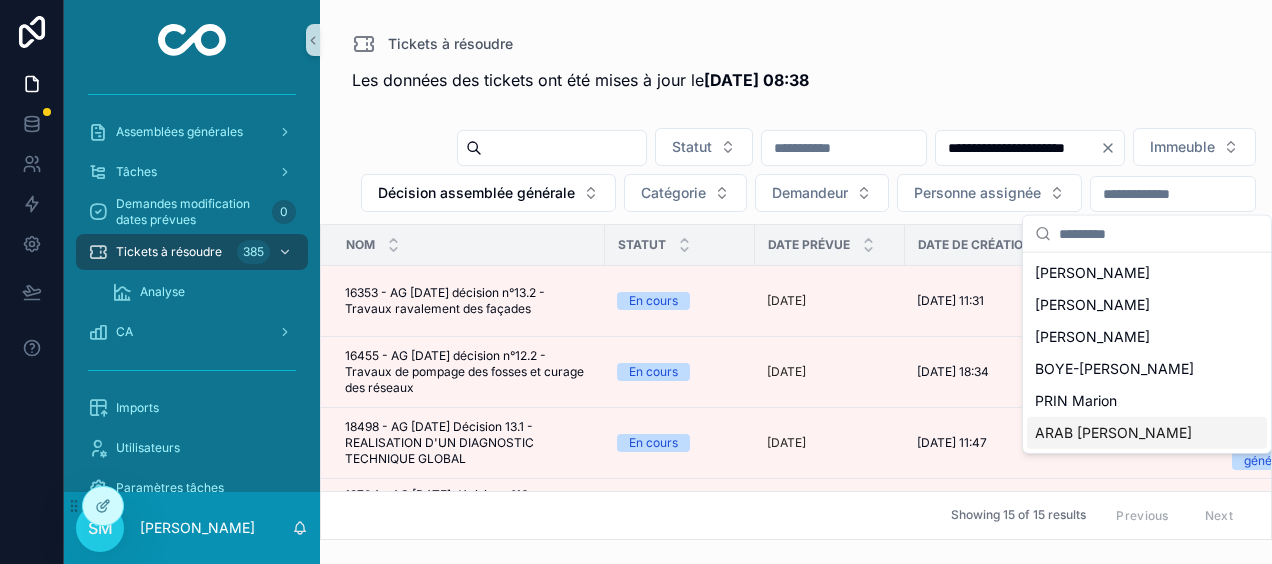 click on "ARAB [PERSON_NAME]" at bounding box center (1113, 433) 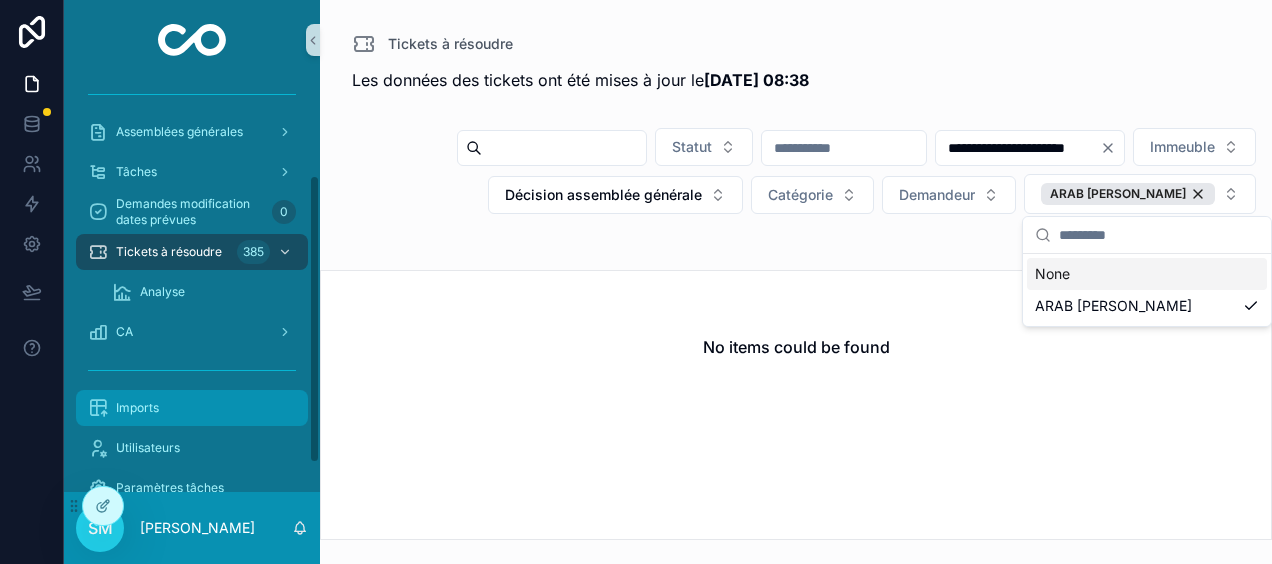 click on "Imports" at bounding box center [192, 408] 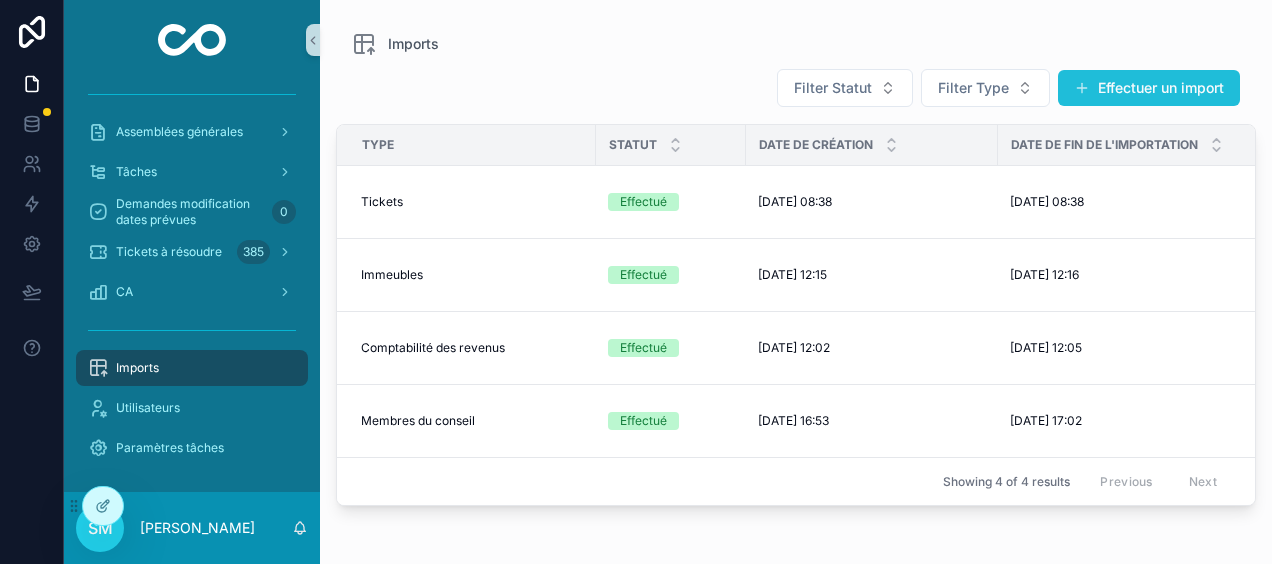 click on "Effectuer un import" at bounding box center (1149, 88) 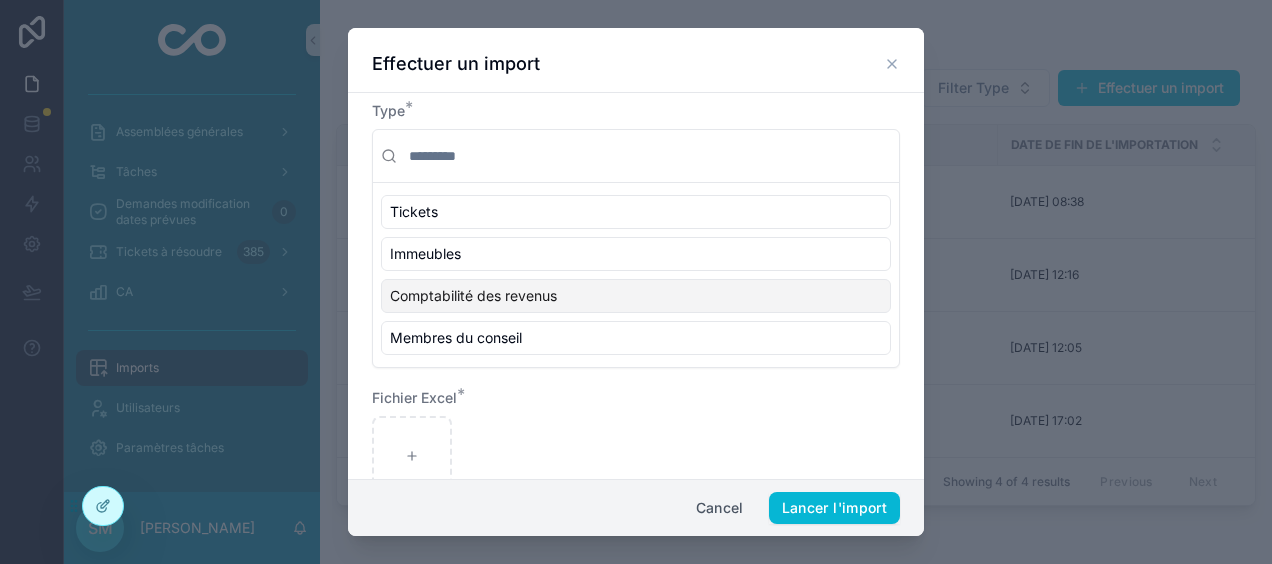 click on "Comptabilité des revenus" at bounding box center [636, 296] 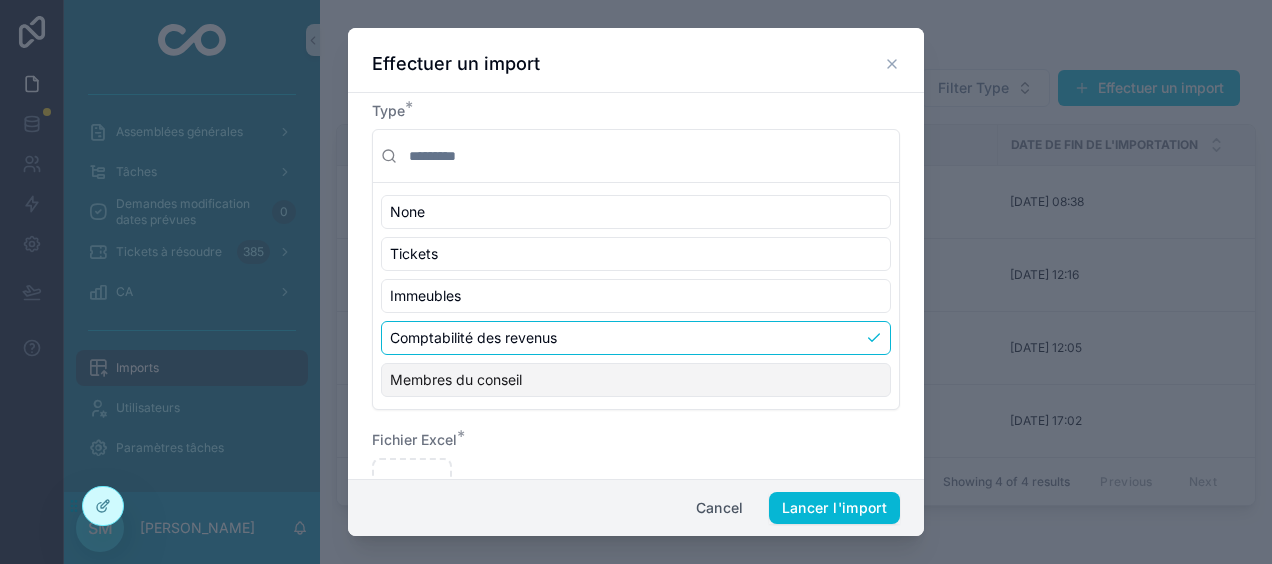 scroll, scrollTop: 89, scrollLeft: 0, axis: vertical 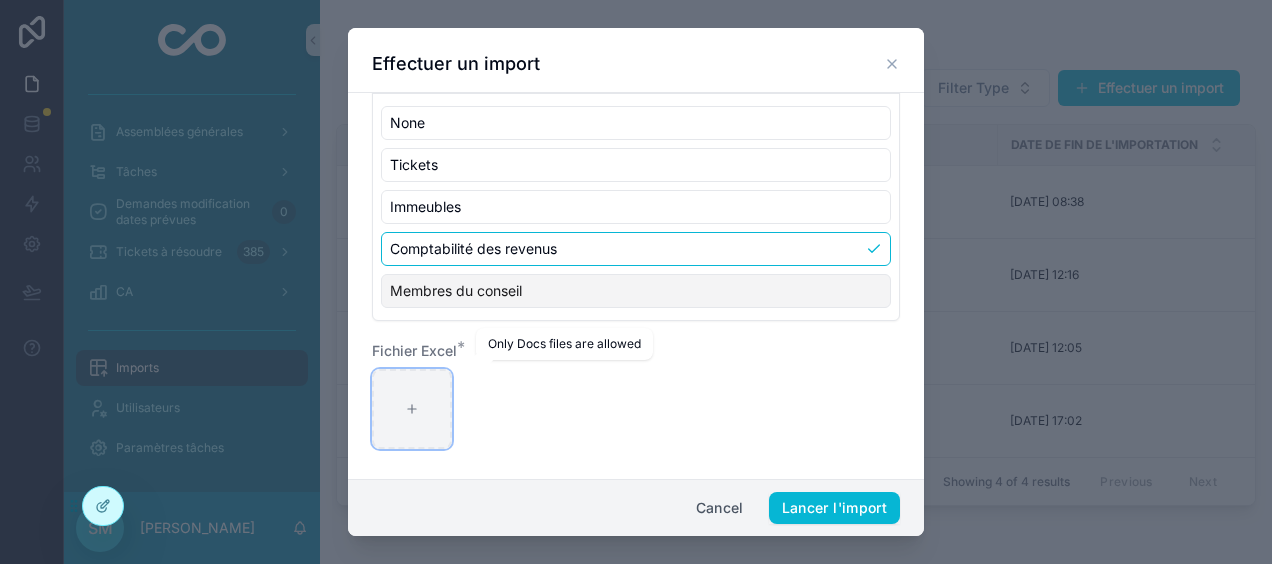 click at bounding box center [412, 409] 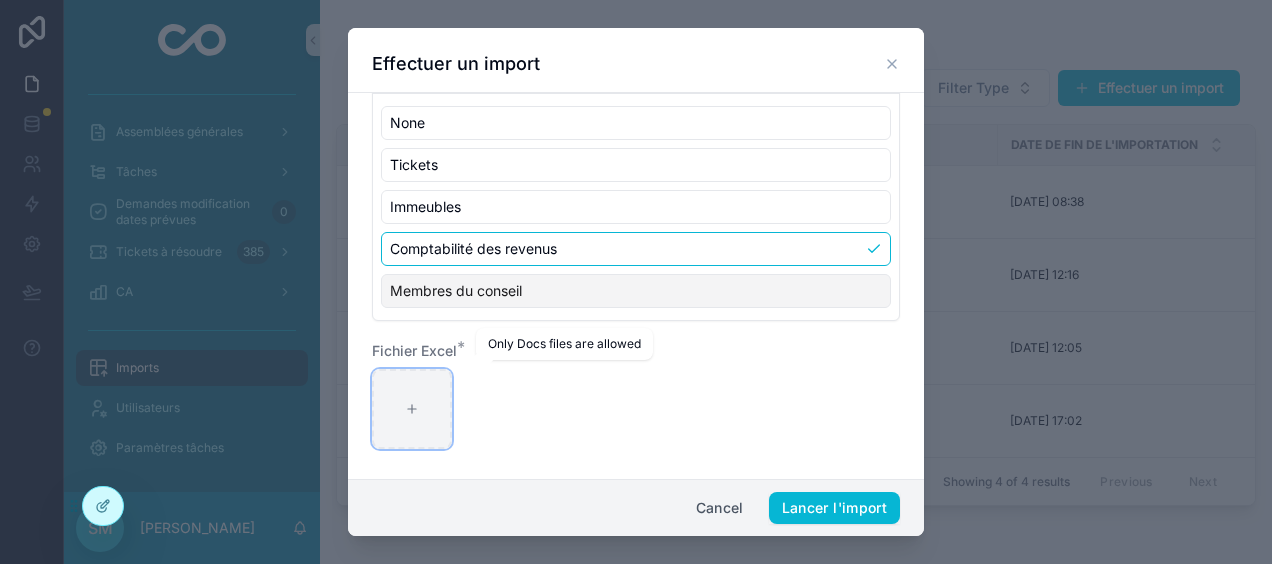 type on "**********" 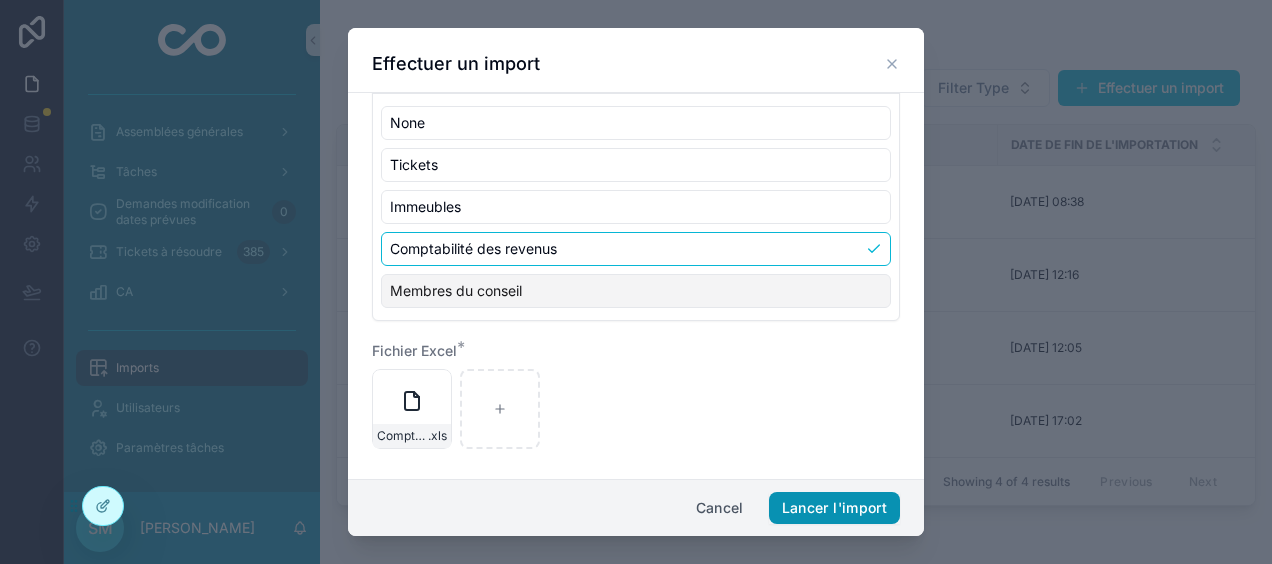 click on "Lancer l'import" at bounding box center [834, 508] 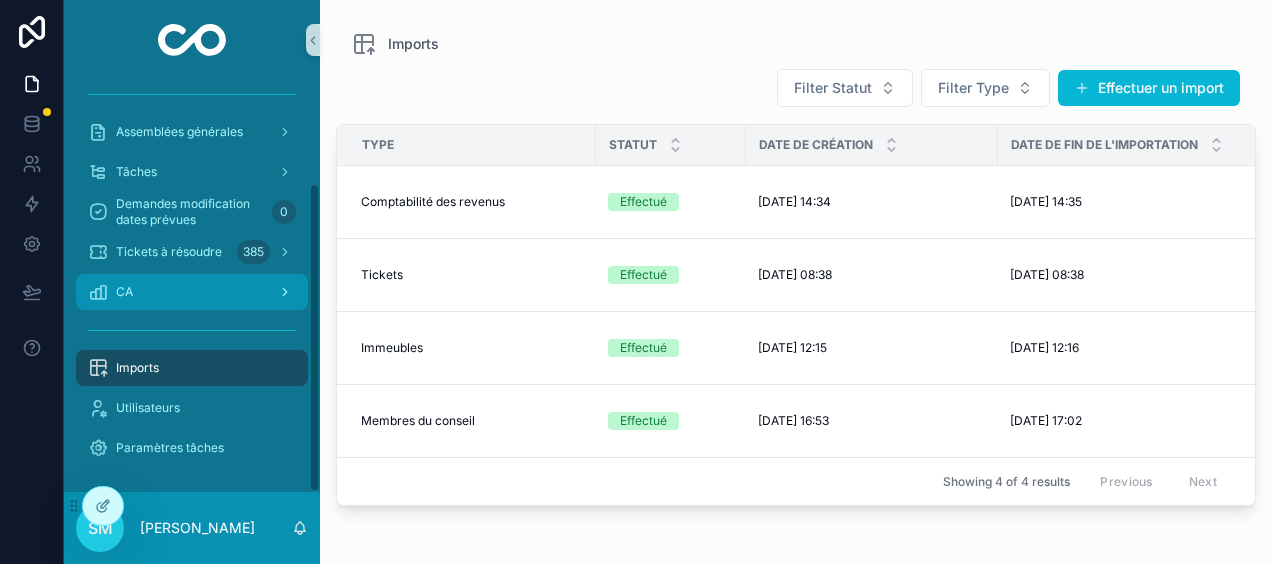 click on "CA" at bounding box center (192, 292) 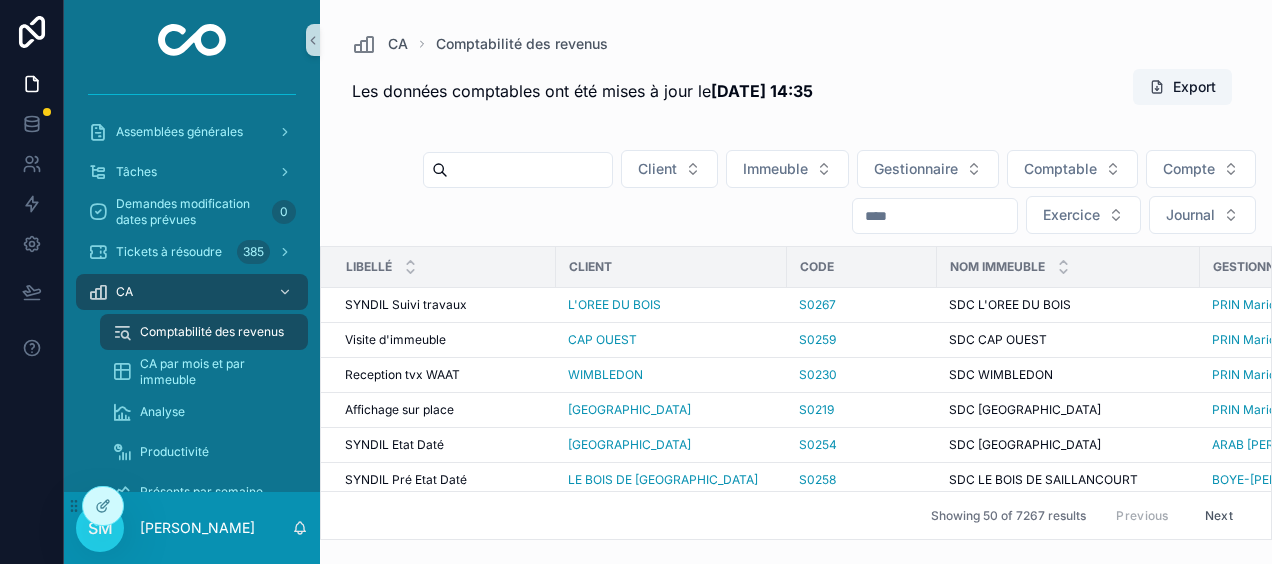 scroll, scrollTop: 0, scrollLeft: 818, axis: horizontal 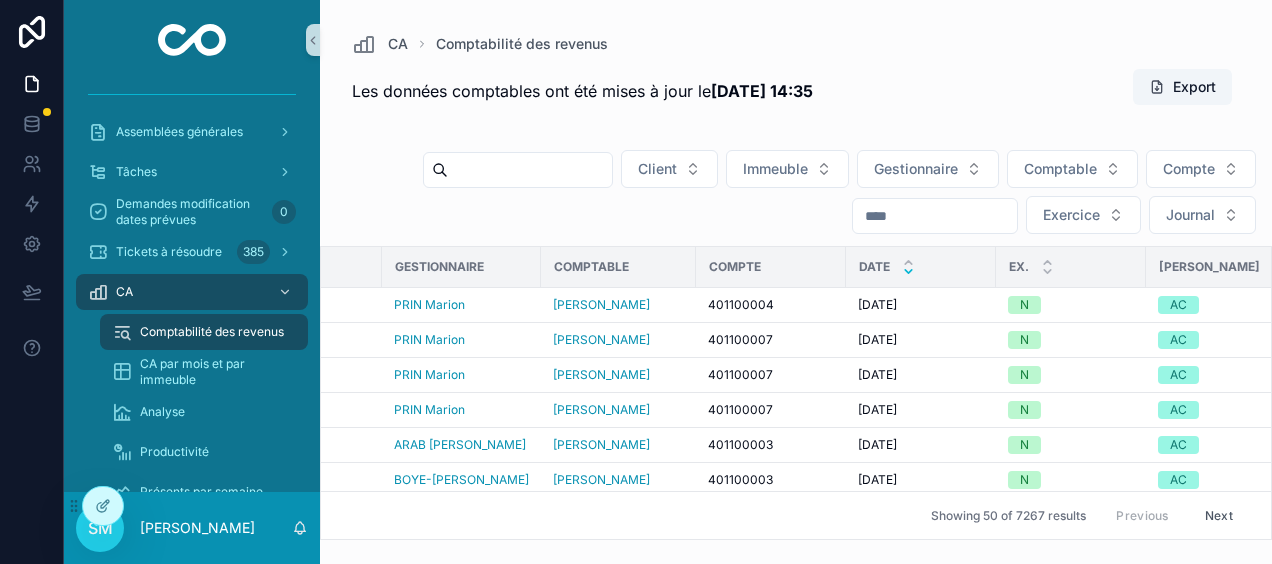 click 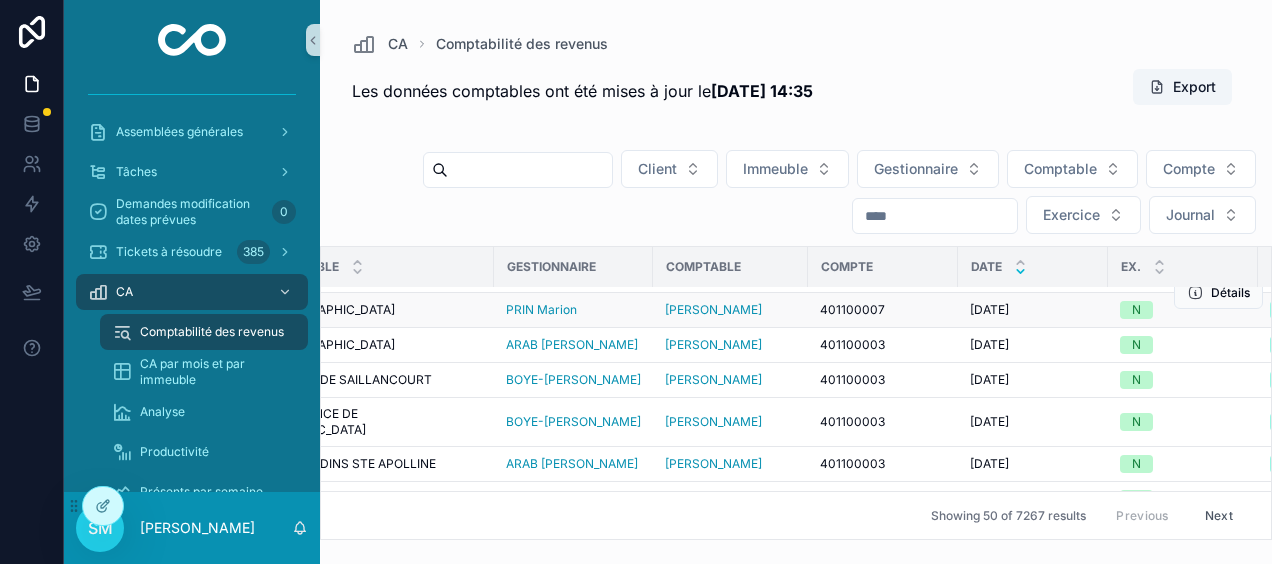scroll, scrollTop: 0, scrollLeft: 706, axis: horizontal 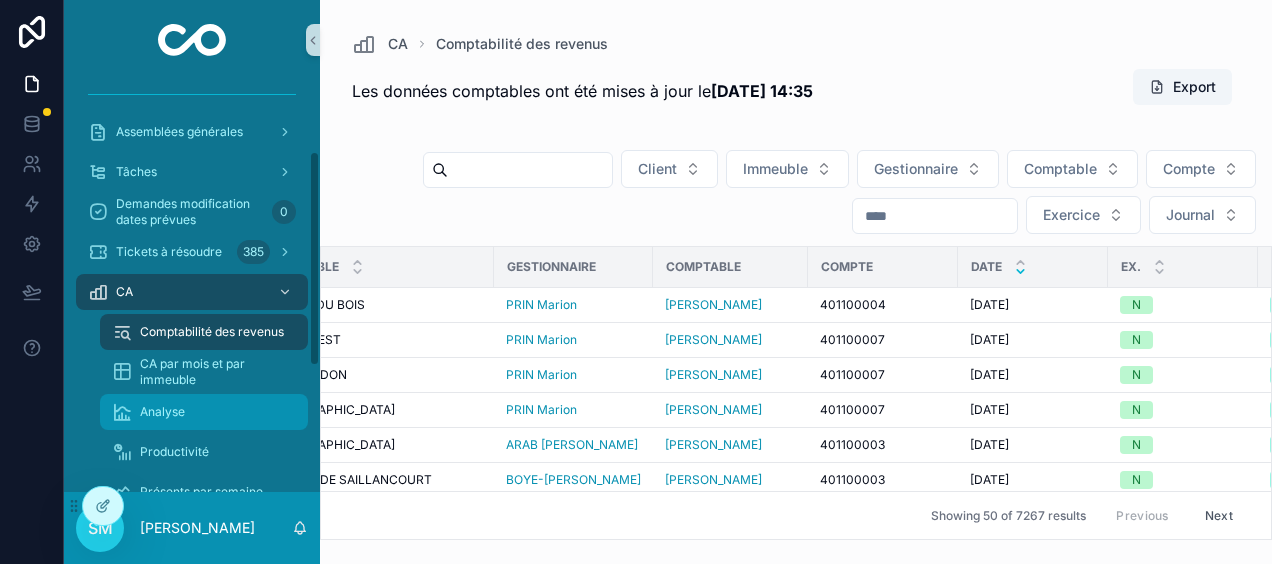 click on "Analyse" at bounding box center (204, 412) 